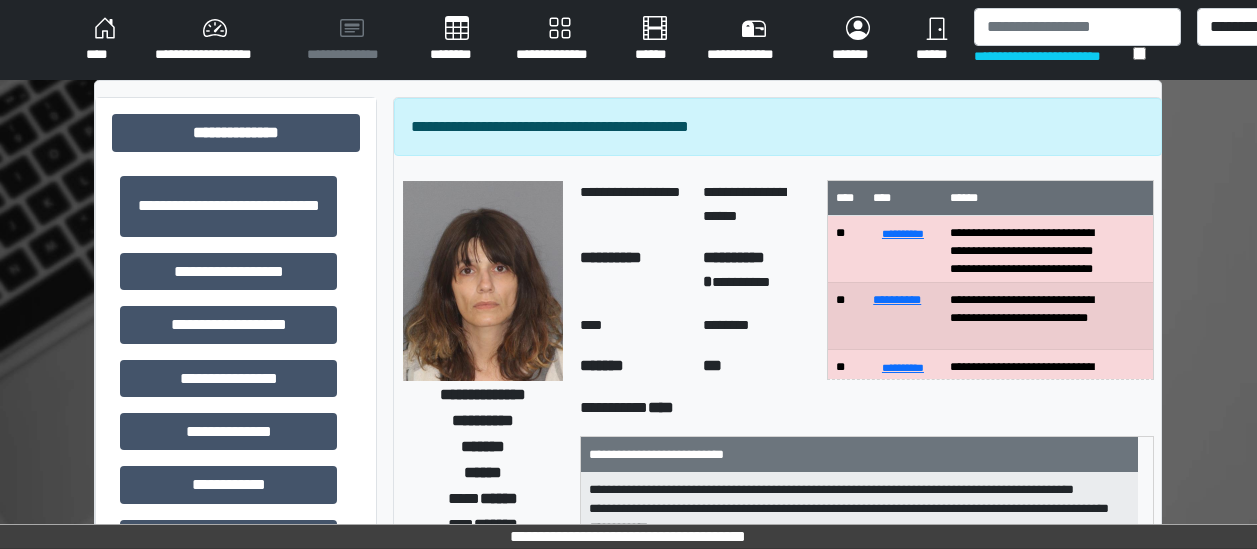 scroll, scrollTop: 344, scrollLeft: 0, axis: vertical 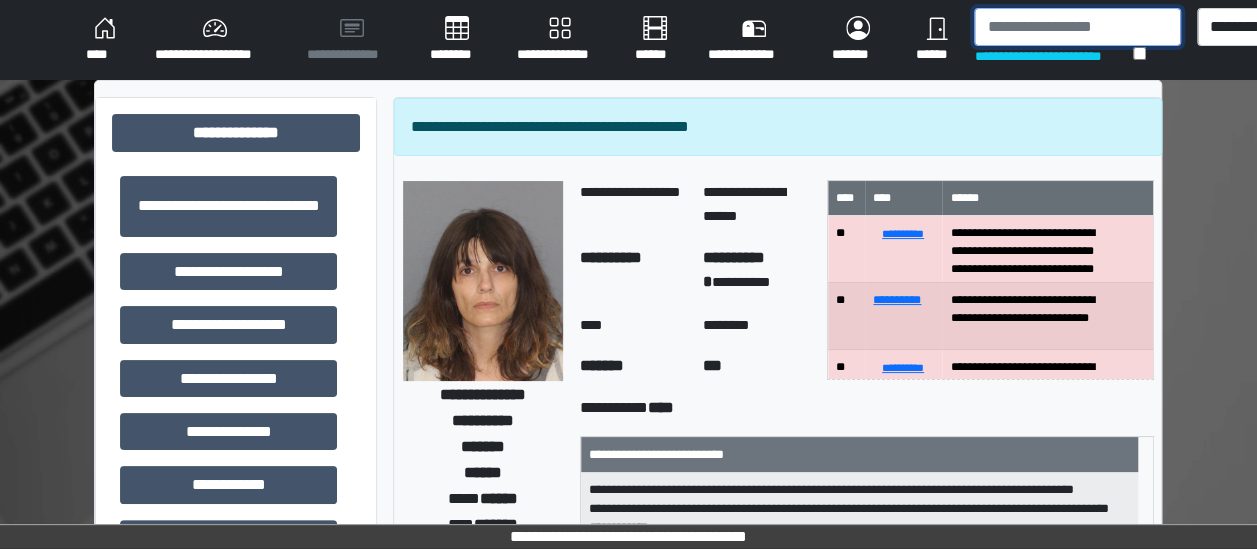 click at bounding box center (1077, 27) 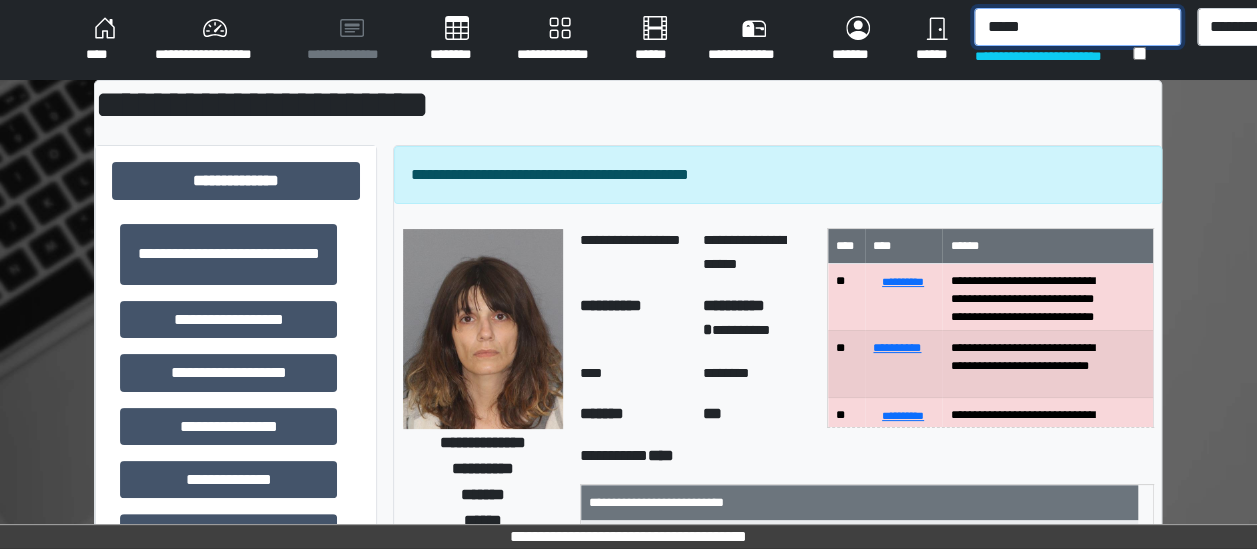 type on "*****" 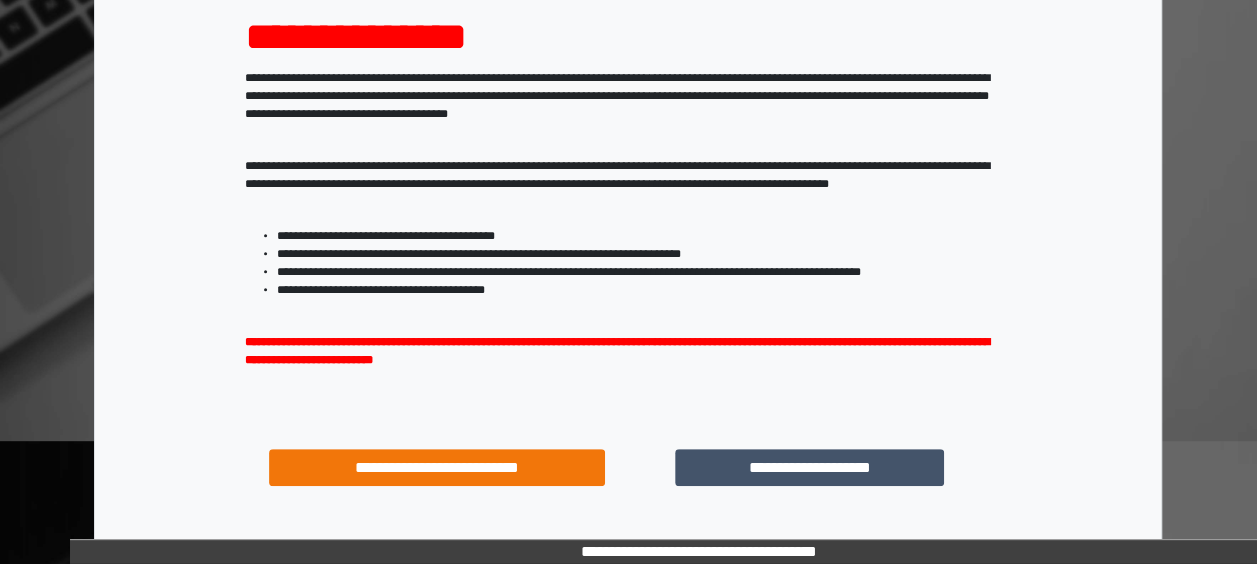 scroll, scrollTop: 244, scrollLeft: 0, axis: vertical 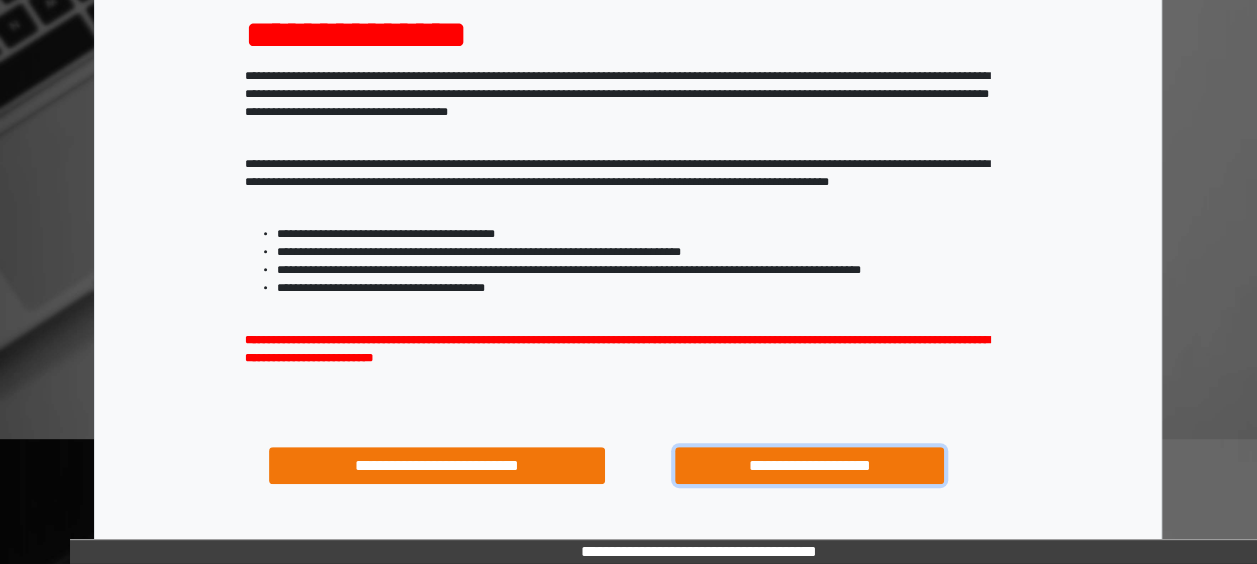 click on "**********" at bounding box center (809, 465) 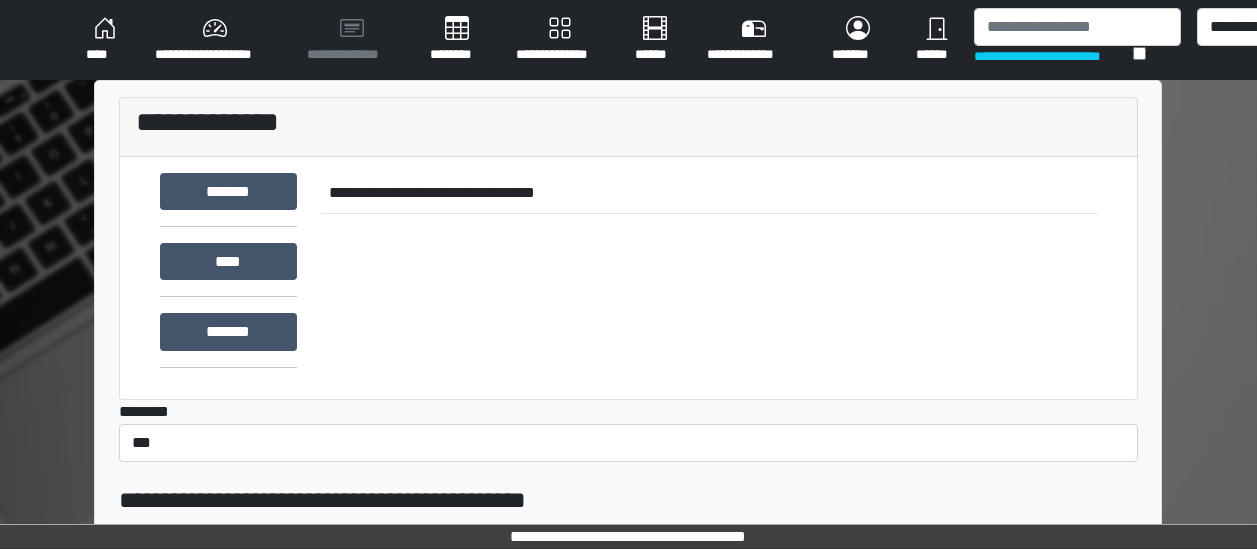 scroll, scrollTop: 0, scrollLeft: 0, axis: both 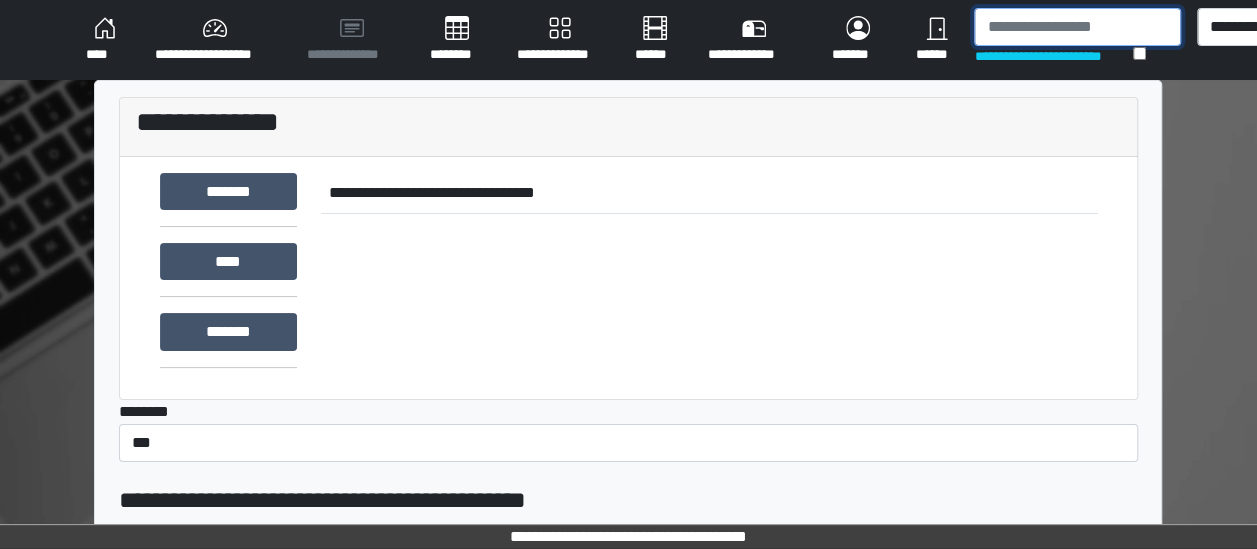 click at bounding box center [1077, 27] 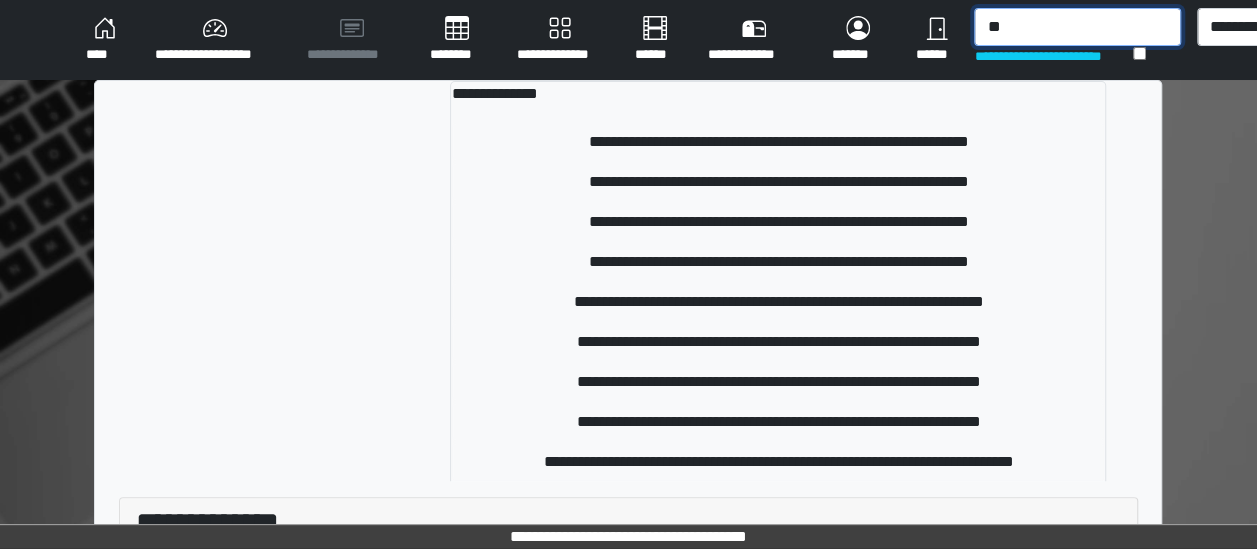 type on "*" 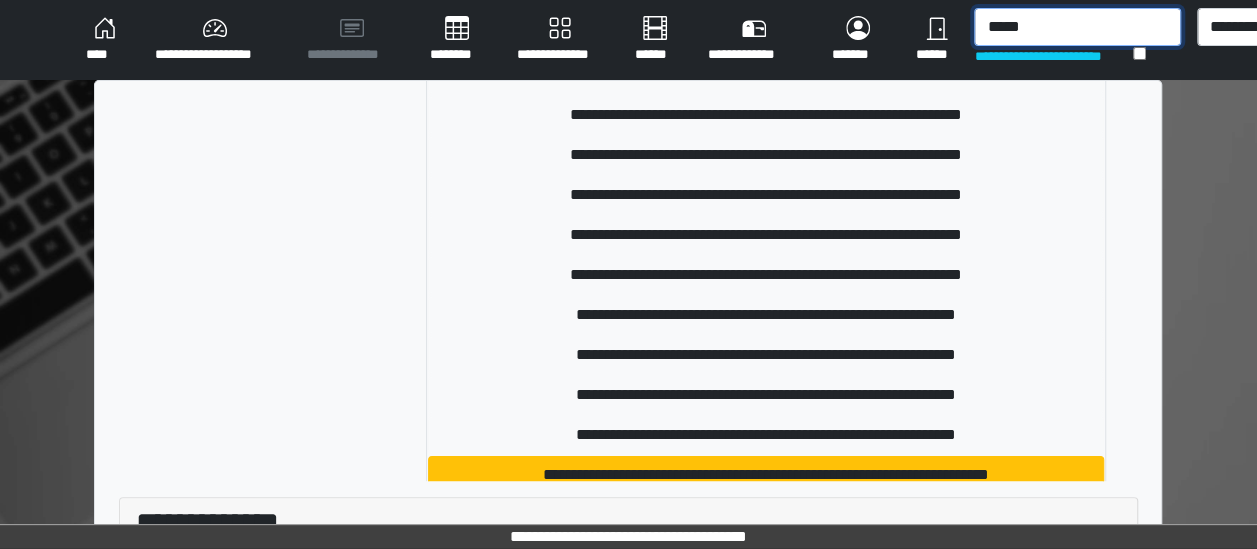 scroll, scrollTop: 428, scrollLeft: 0, axis: vertical 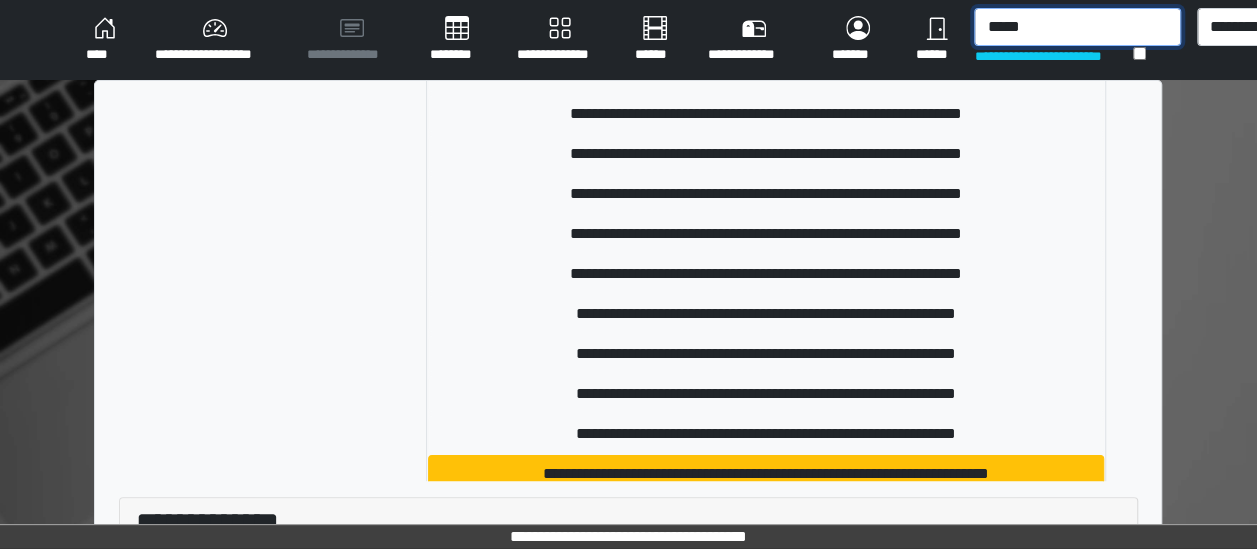 type on "*****" 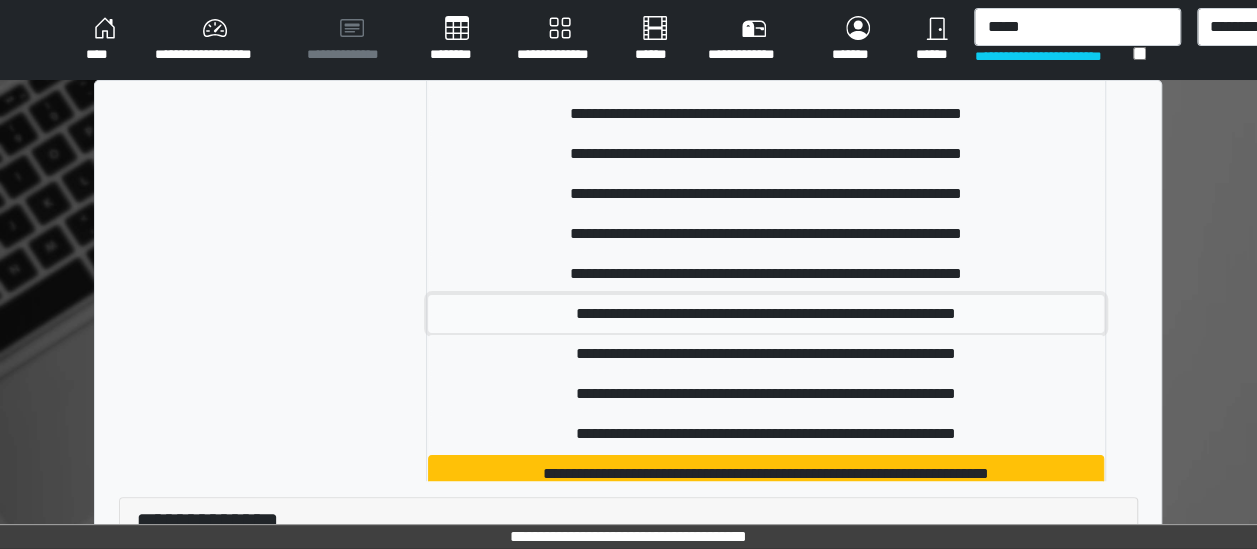 click on "**********" at bounding box center [766, 314] 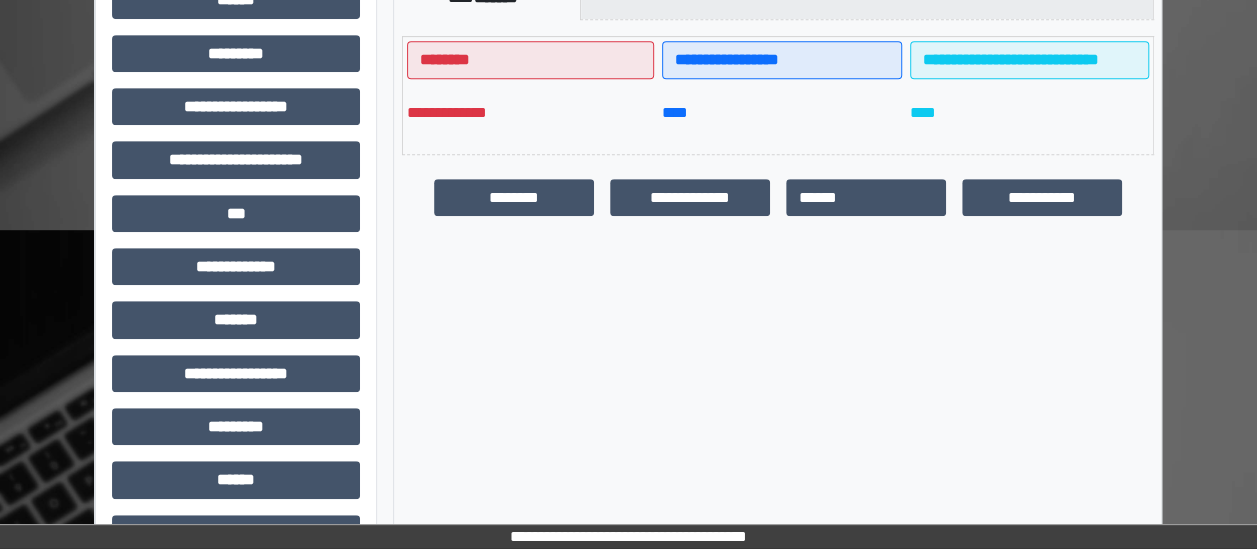 scroll, scrollTop: 612, scrollLeft: 0, axis: vertical 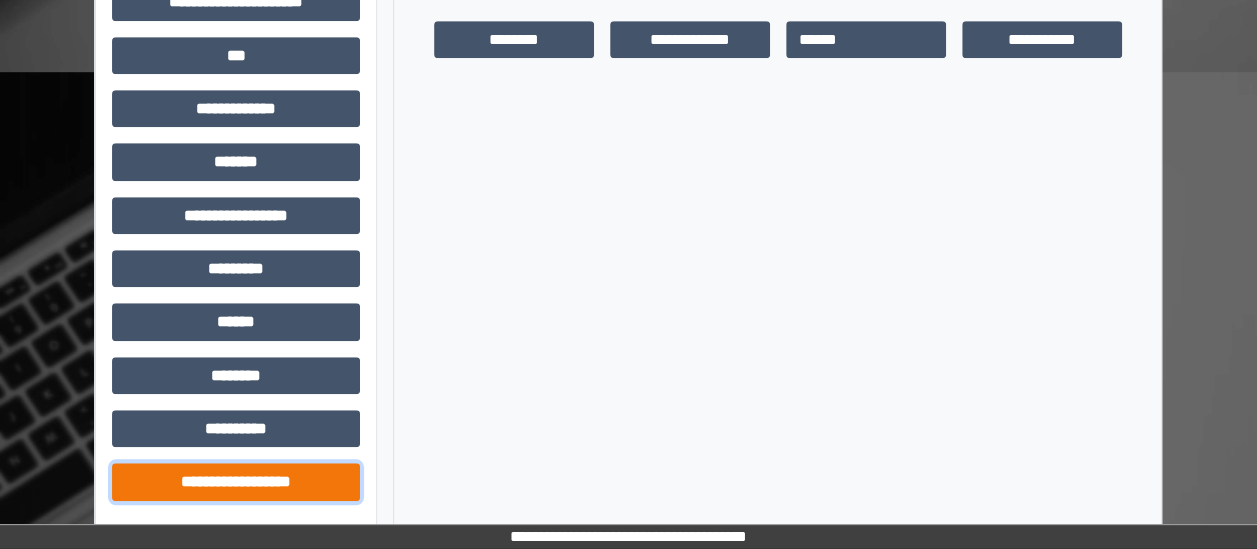 click on "**********" at bounding box center [236, 481] 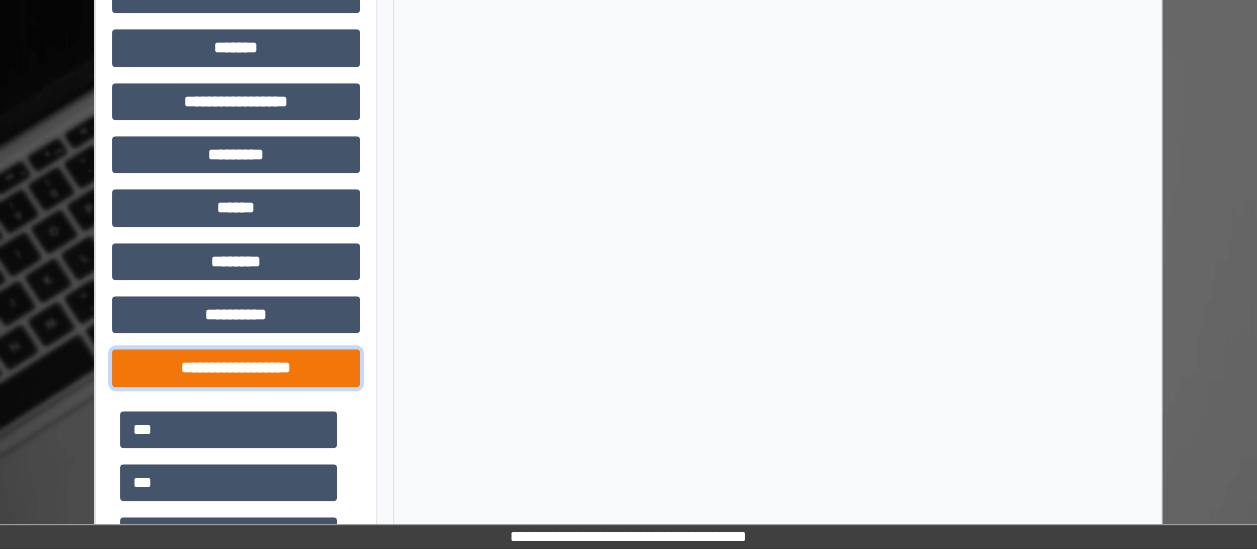 scroll, scrollTop: 726, scrollLeft: 0, axis: vertical 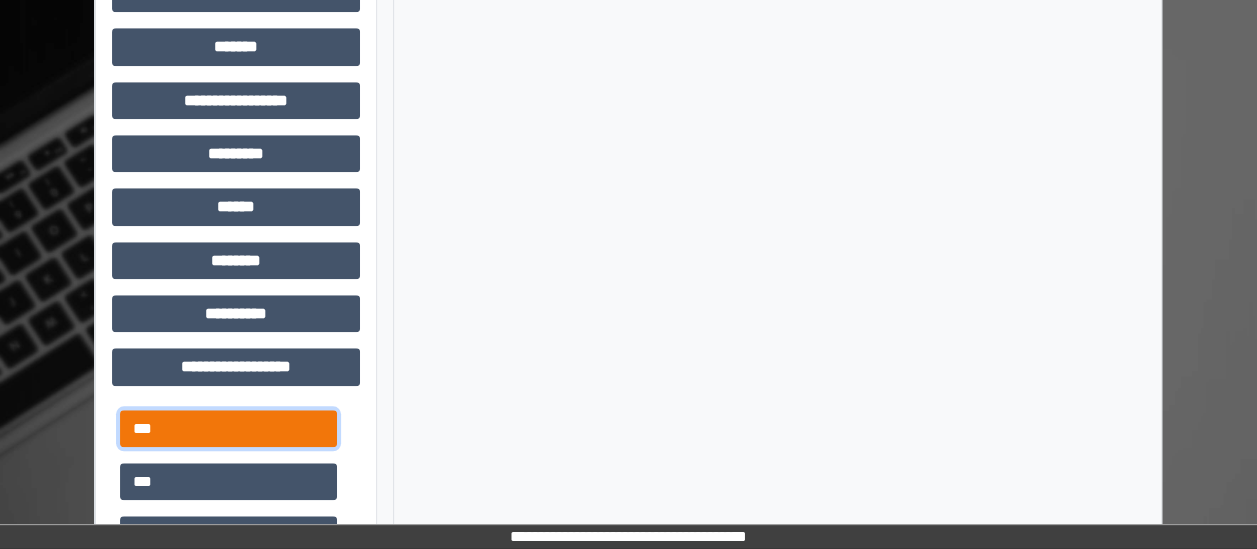 click on "***" at bounding box center [228, 428] 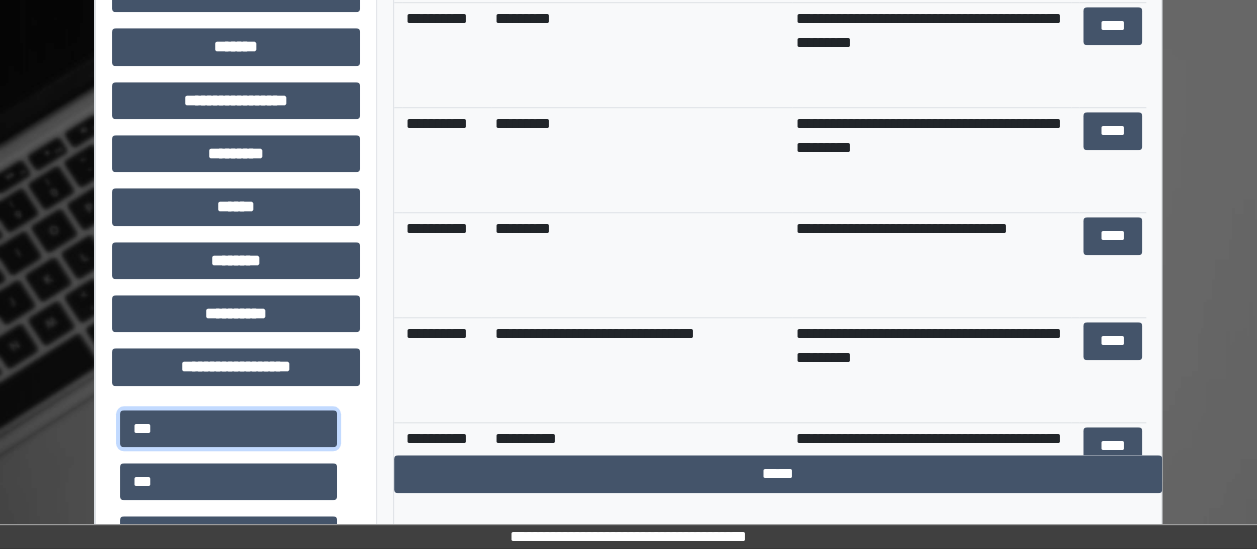 scroll, scrollTop: 0, scrollLeft: 0, axis: both 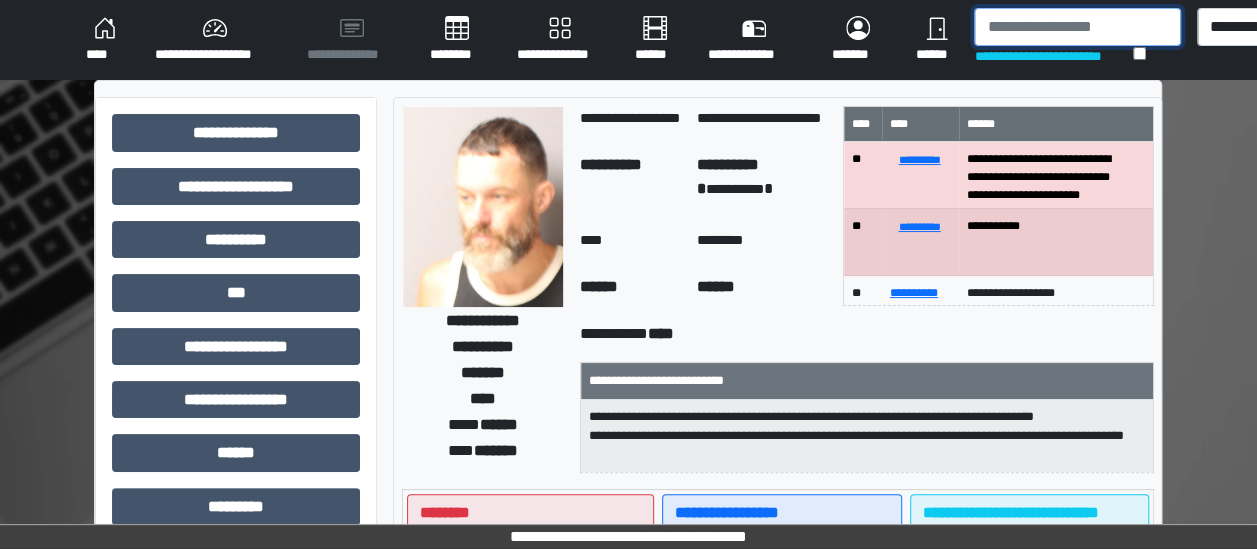 click at bounding box center (1077, 27) 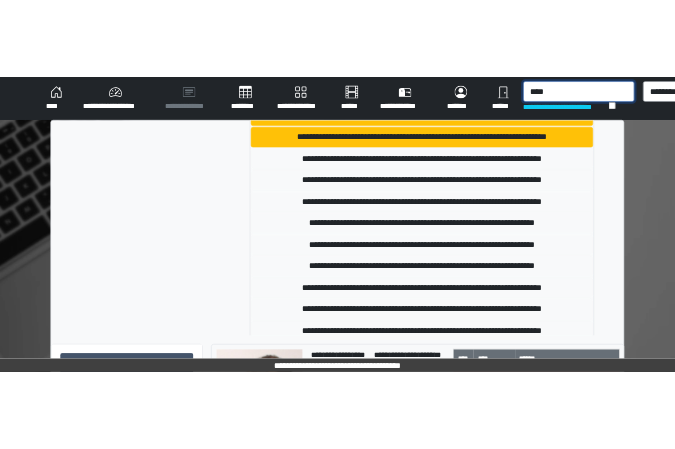 scroll, scrollTop: 751, scrollLeft: 0, axis: vertical 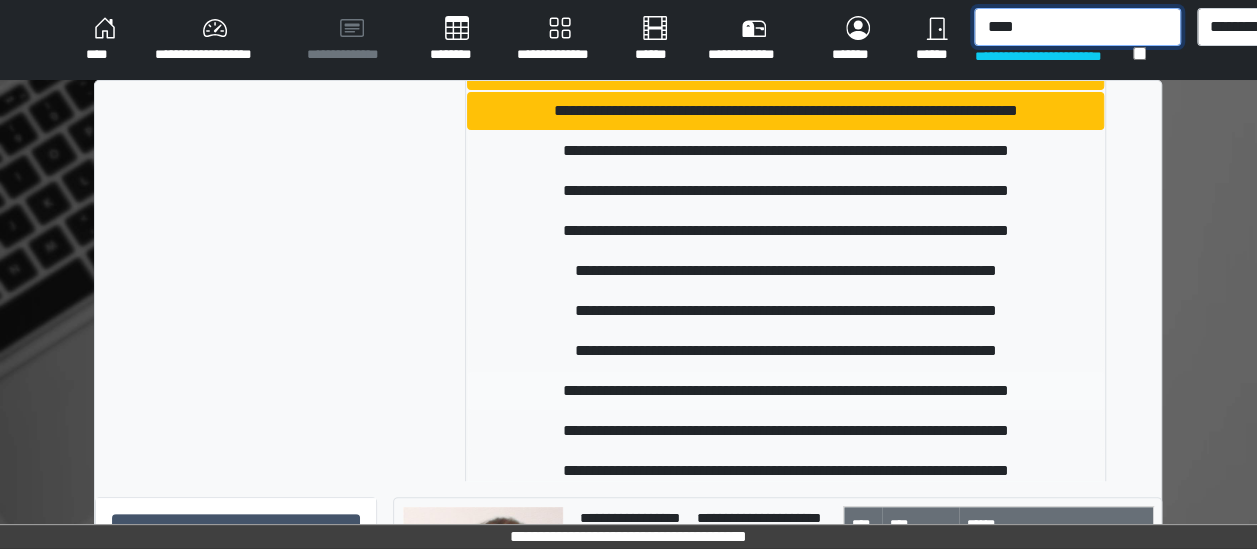 type on "****" 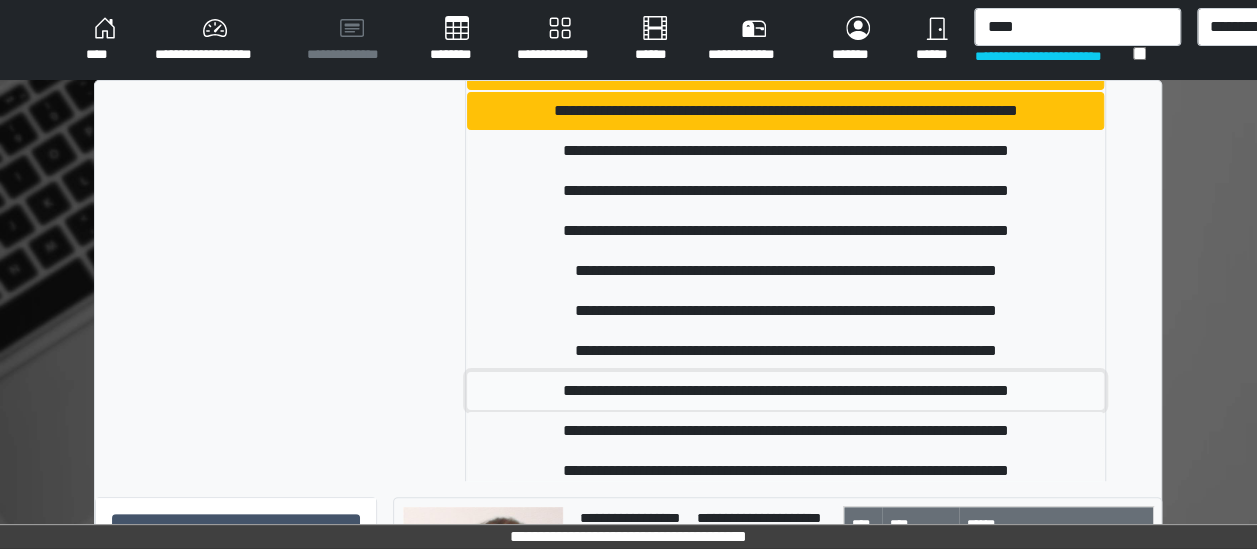 click on "**********" at bounding box center [785, 391] 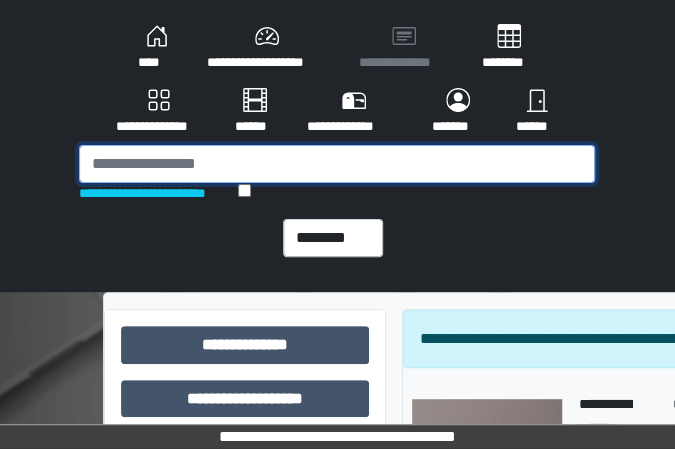 click at bounding box center (337, 164) 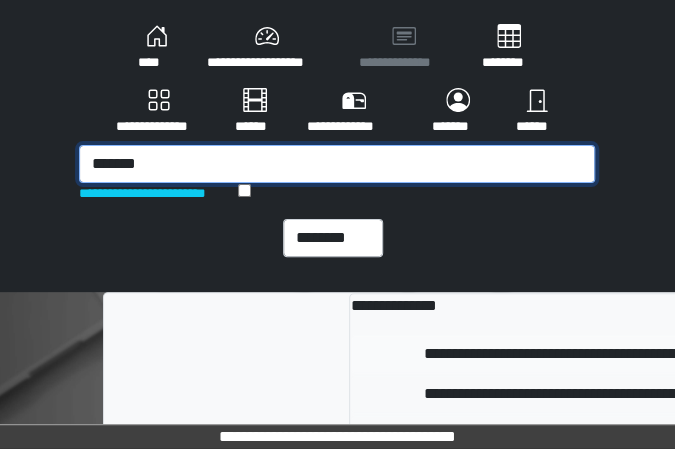 type on "*******" 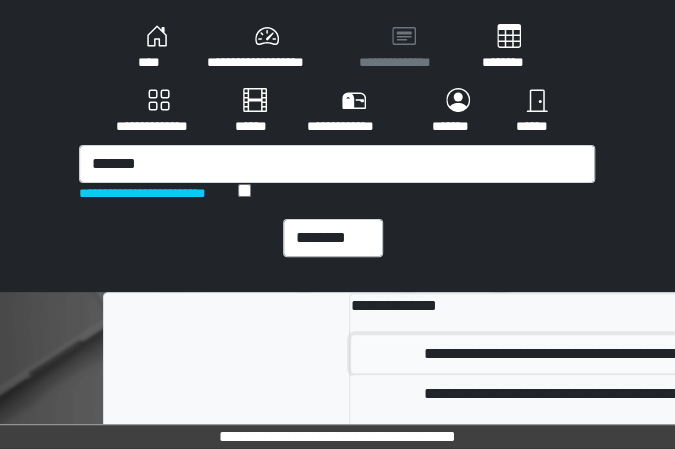 click on "**********" at bounding box center (631, 354) 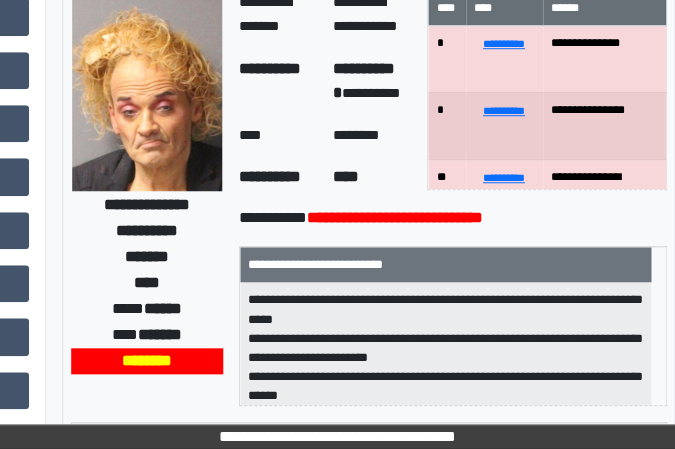 scroll, scrollTop: 344, scrollLeft: 340, axis: both 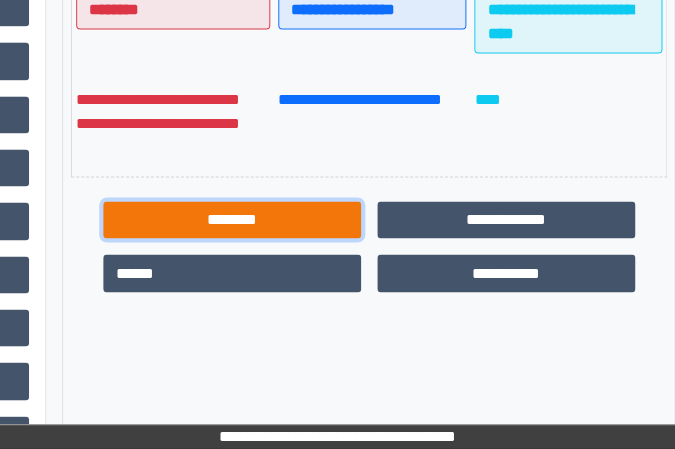 click on "********" at bounding box center [232, 219] 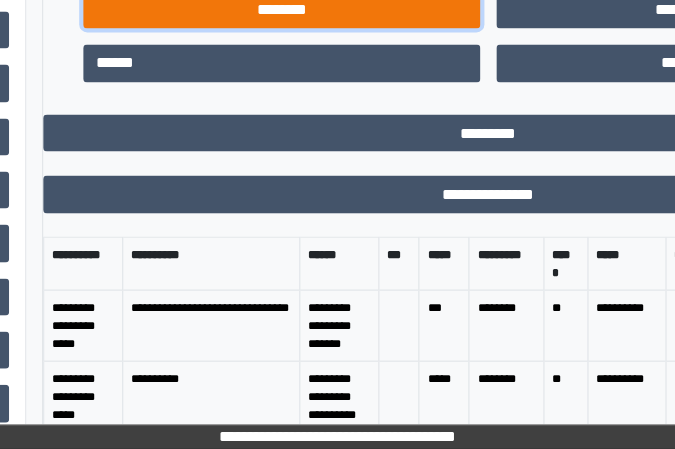 scroll, scrollTop: 918, scrollLeft: 362, axis: both 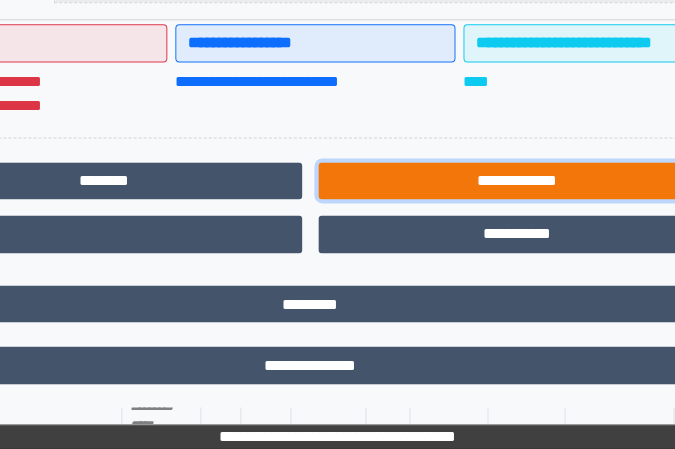 click on "**********" at bounding box center [516, 180] 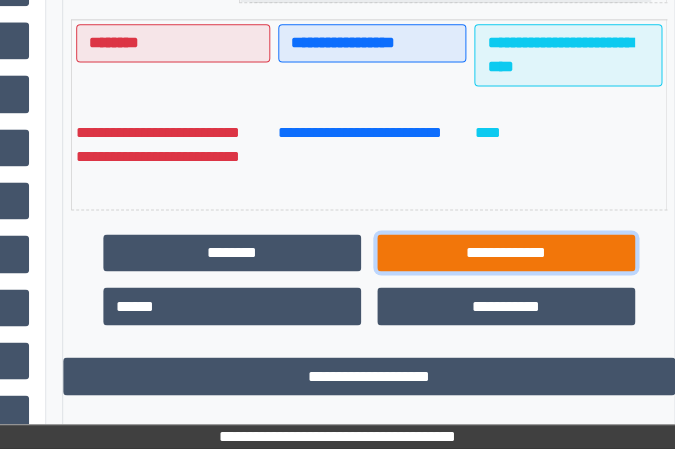 scroll, scrollTop: 731, scrollLeft: 340, axis: both 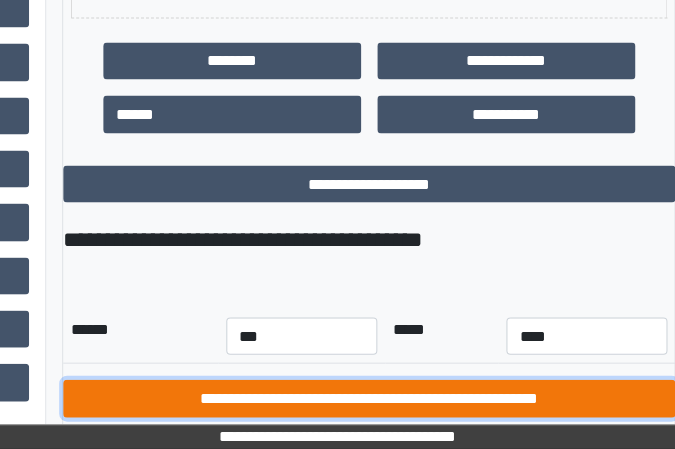 click on "**********" at bounding box center (369, 398) 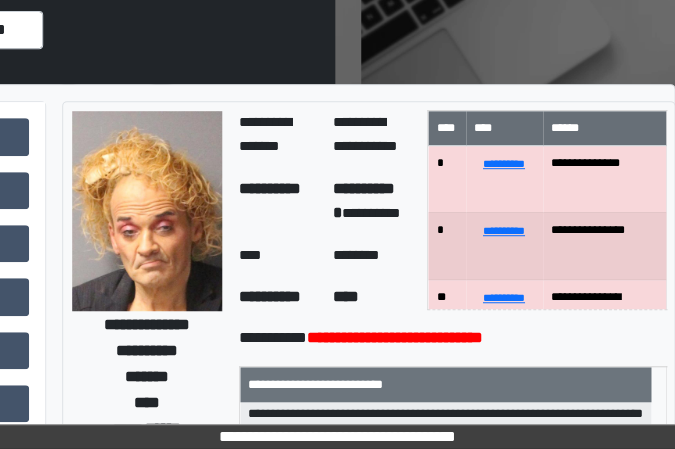 scroll, scrollTop: 0, scrollLeft: 340, axis: horizontal 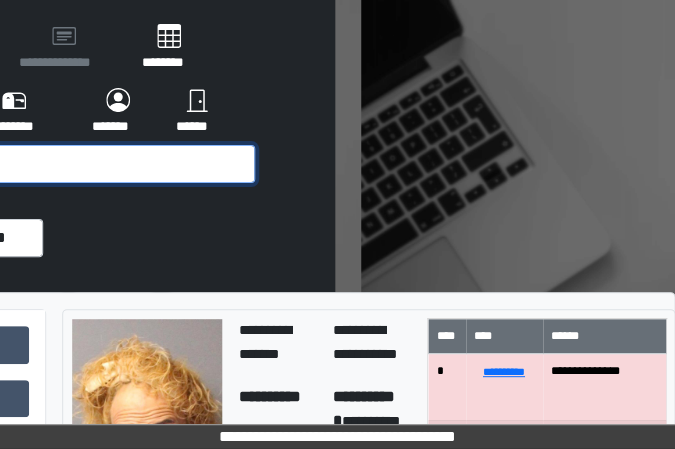click at bounding box center [-3, 164] 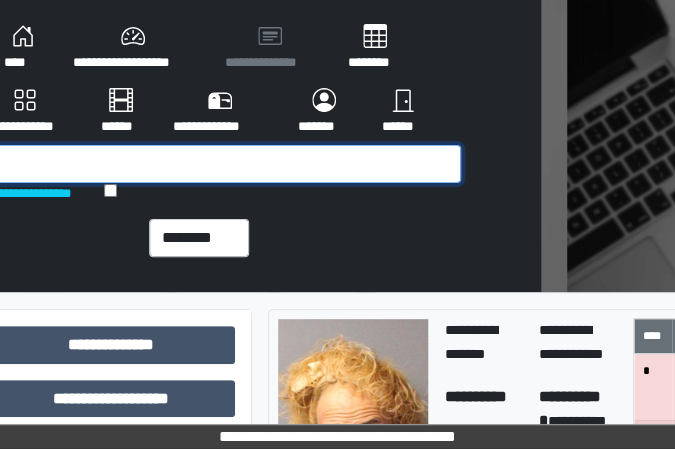 scroll, scrollTop: 0, scrollLeft: 100, axis: horizontal 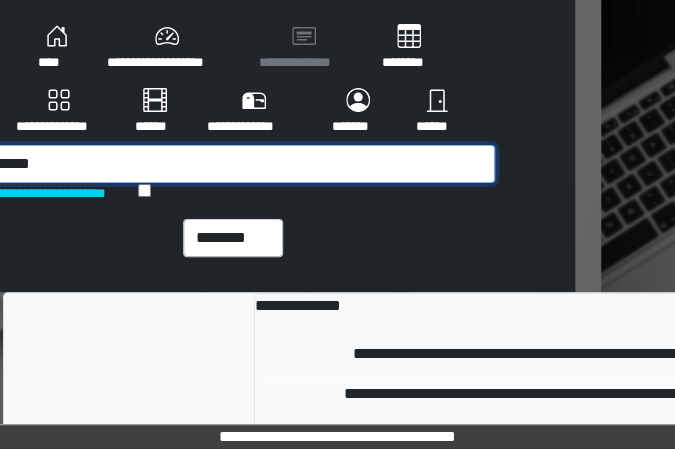type on "******" 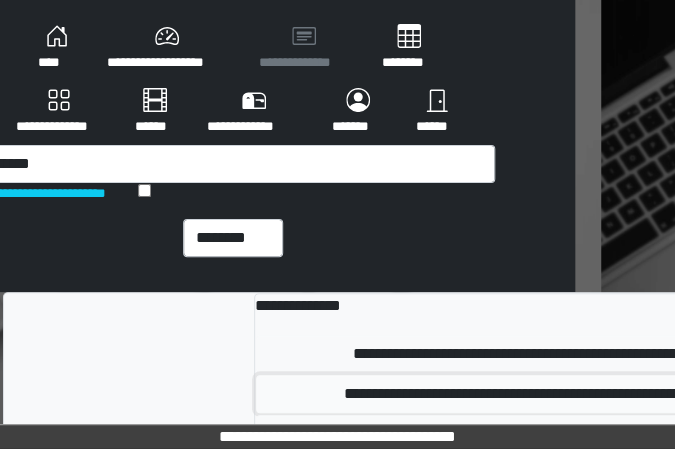 click on "**********" at bounding box center (555, 394) 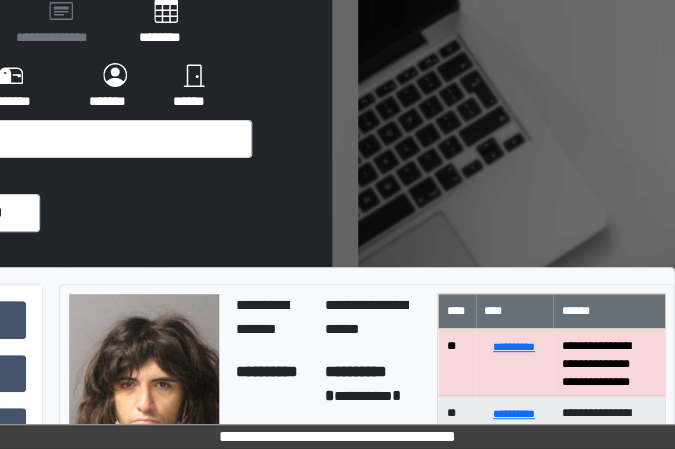 scroll, scrollTop: 0, scrollLeft: 343, axis: horizontal 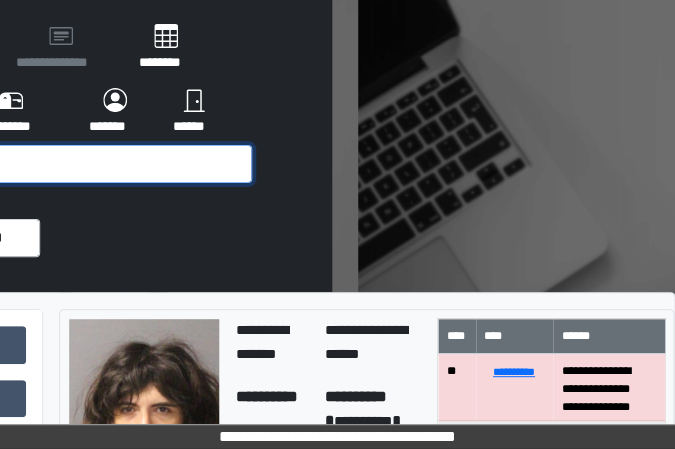 click at bounding box center [-6, 164] 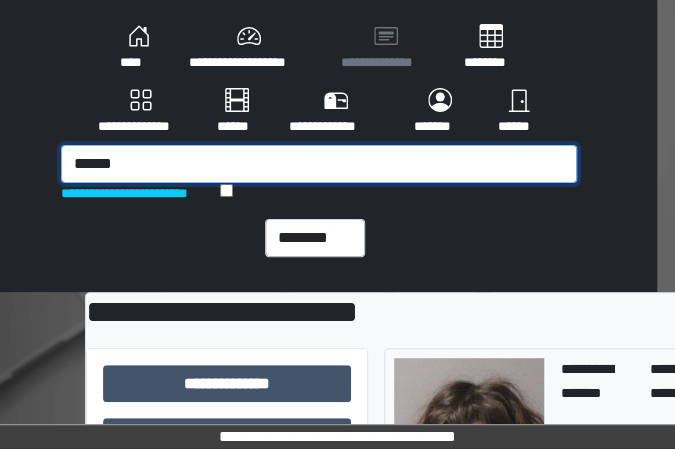 scroll, scrollTop: 0, scrollLeft: 0, axis: both 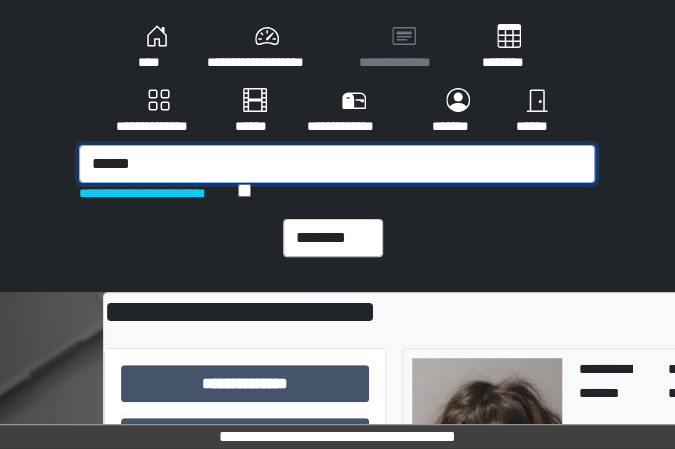 click on "******" at bounding box center (337, 164) 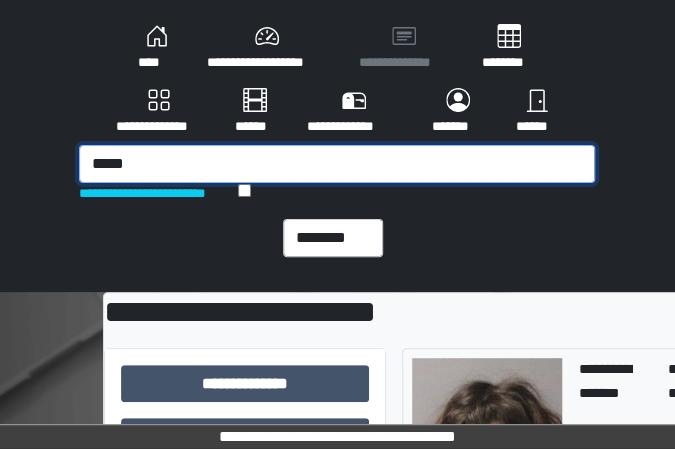 type on "******" 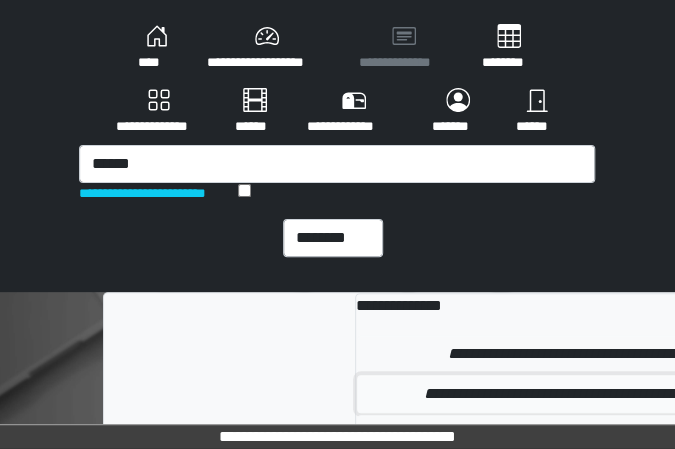 click on "**********" at bounding box center [614, 394] 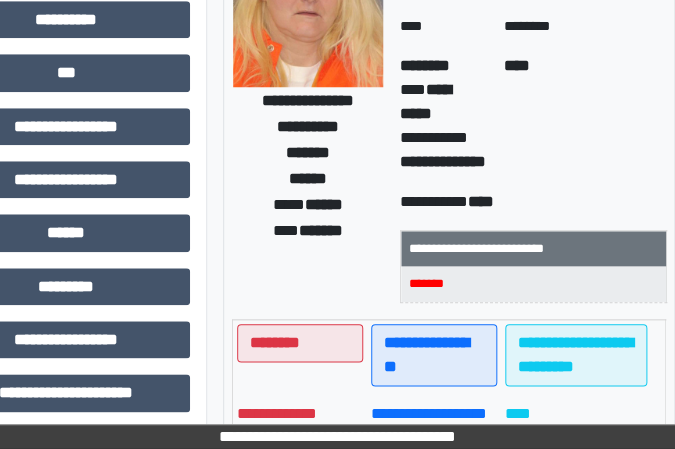 scroll, scrollTop: 439, scrollLeft: 179, axis: both 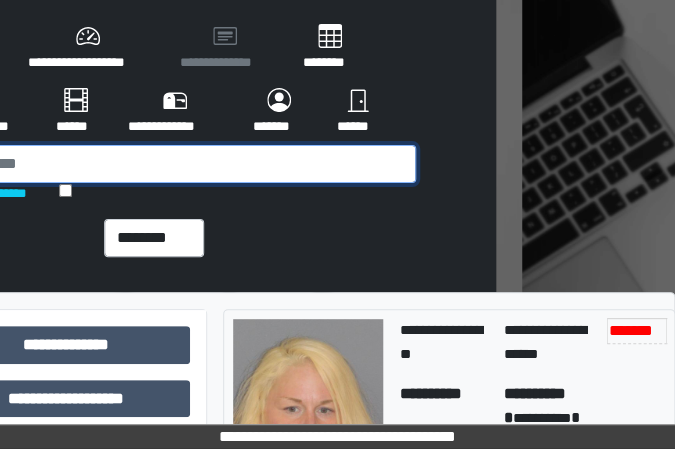 click at bounding box center (158, 164) 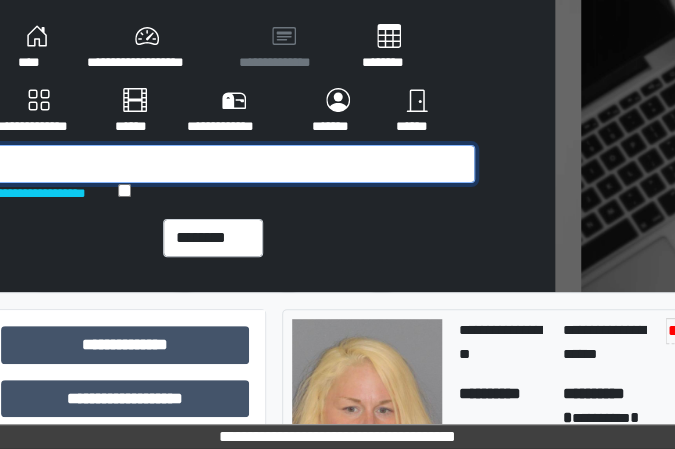 scroll, scrollTop: 0, scrollLeft: 104, axis: horizontal 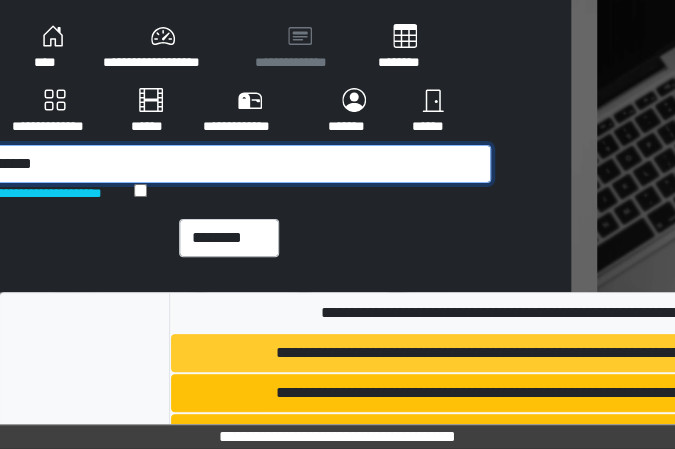 type on "*******" 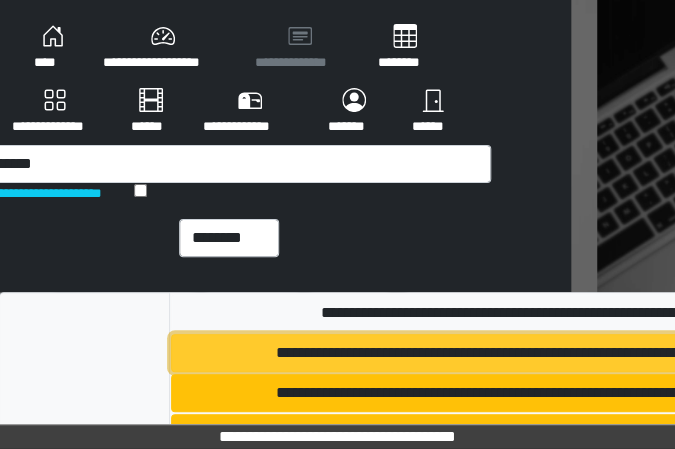 click on "**********" at bounding box center [517, 353] 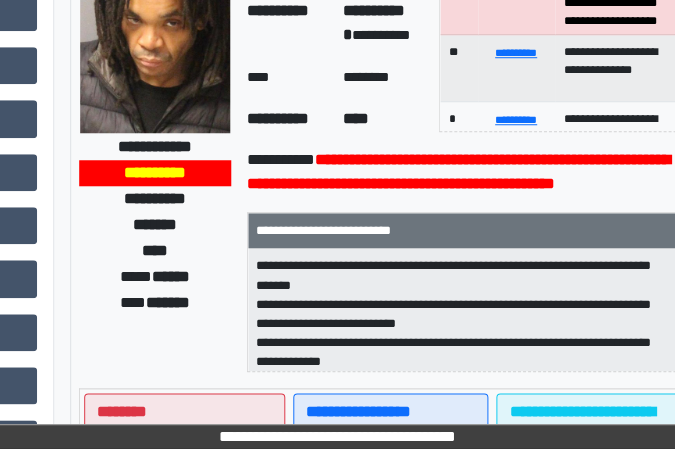 scroll, scrollTop: 388, scrollLeft: 332, axis: both 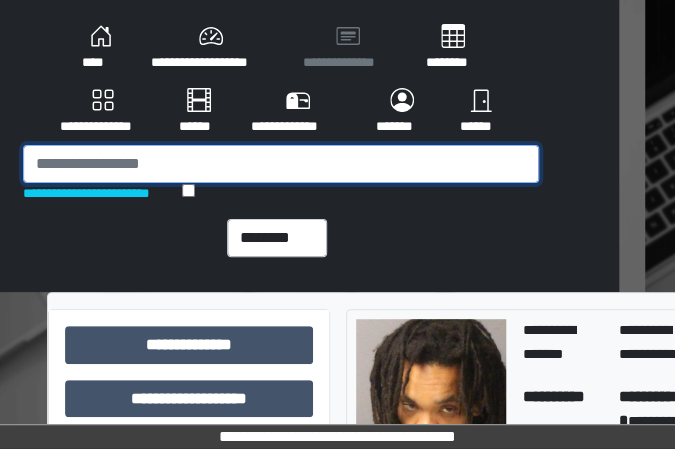 click at bounding box center [281, 164] 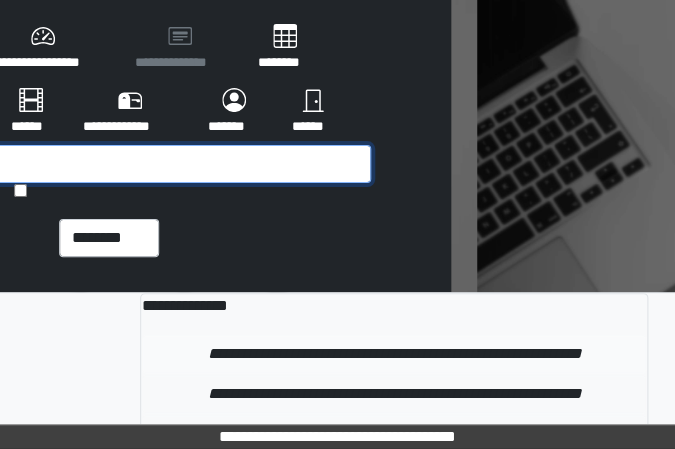 scroll, scrollTop: 0, scrollLeft: 228, axis: horizontal 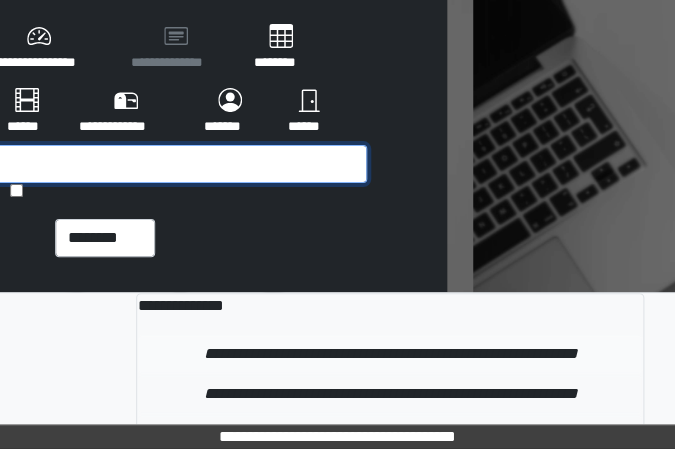 type on "*******" 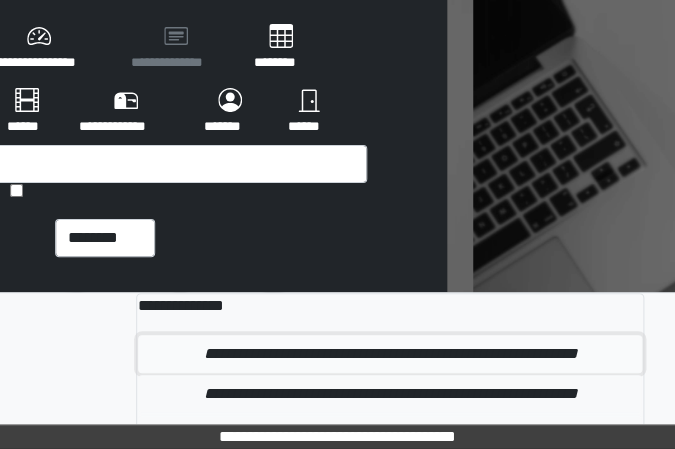 click on "**********" at bounding box center [390, 354] 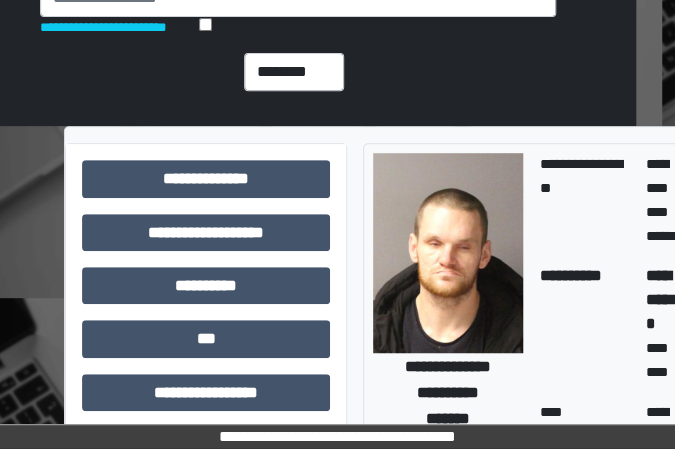 scroll, scrollTop: 0, scrollLeft: 39, axis: horizontal 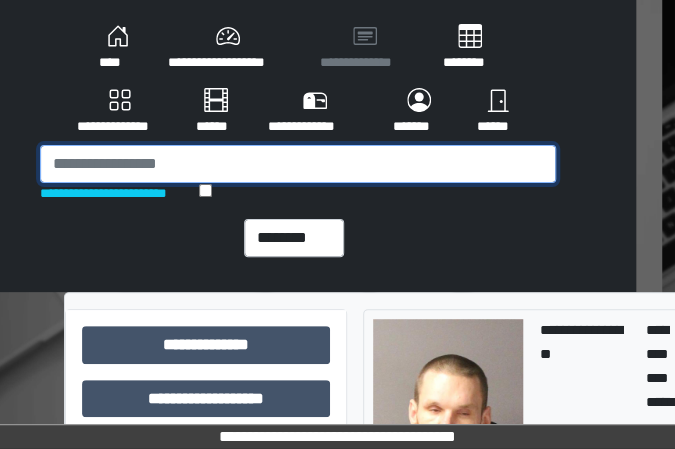 click at bounding box center [298, 164] 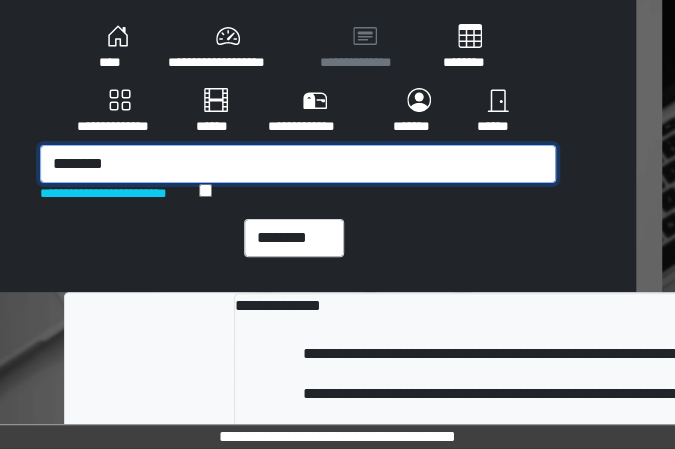 drag, startPoint x: 309, startPoint y: 175, endPoint x: 19, endPoint y: 166, distance: 290.13962 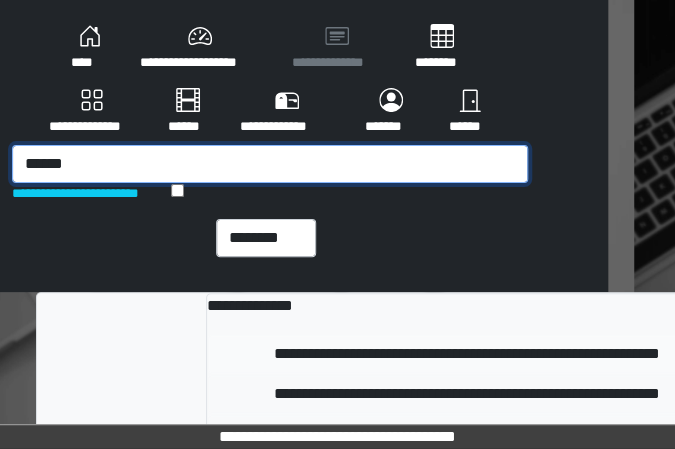 scroll, scrollTop: 0, scrollLeft: 0, axis: both 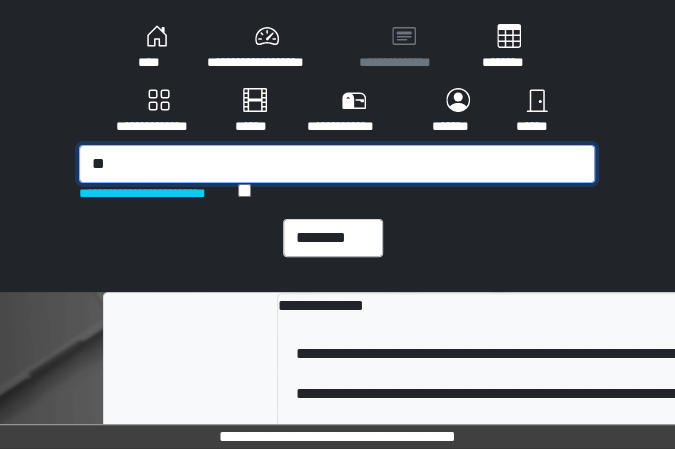 type on "*" 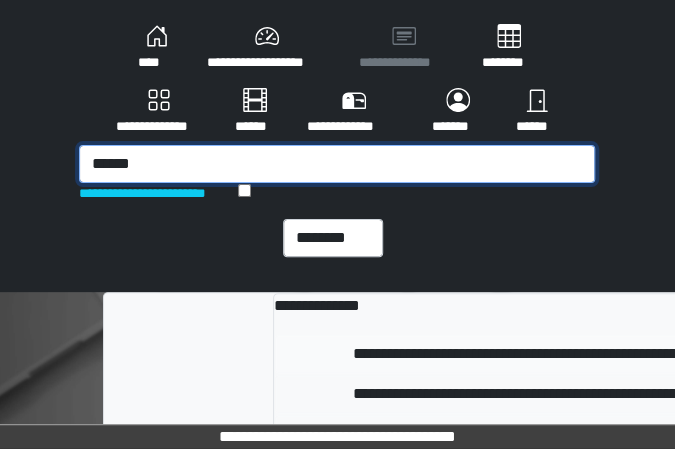 type on "******" 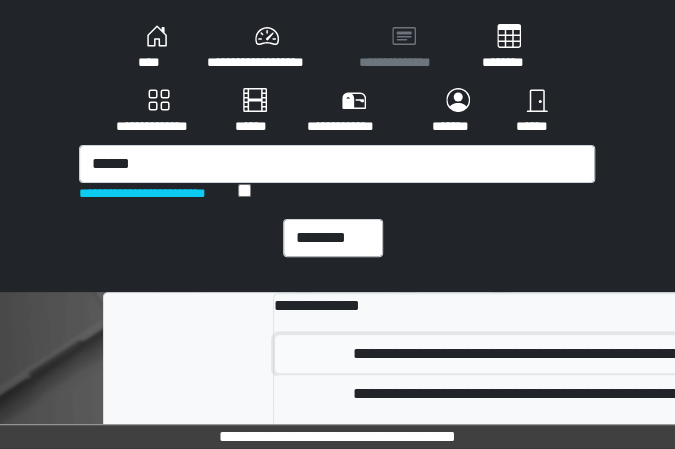 click on "**********" at bounding box center [576, 354] 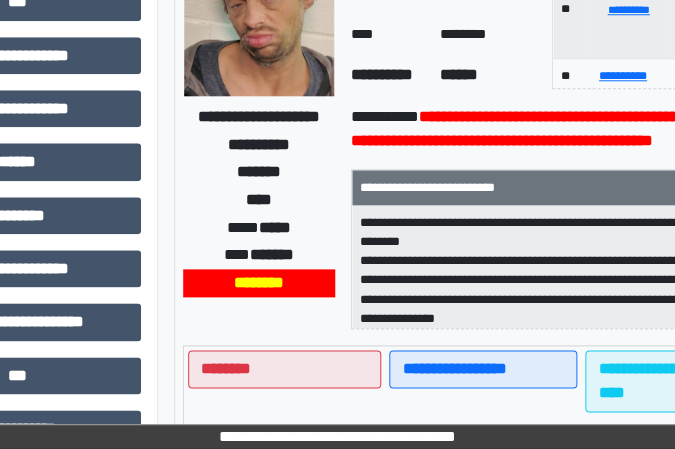 scroll, scrollTop: 504, scrollLeft: 228, axis: both 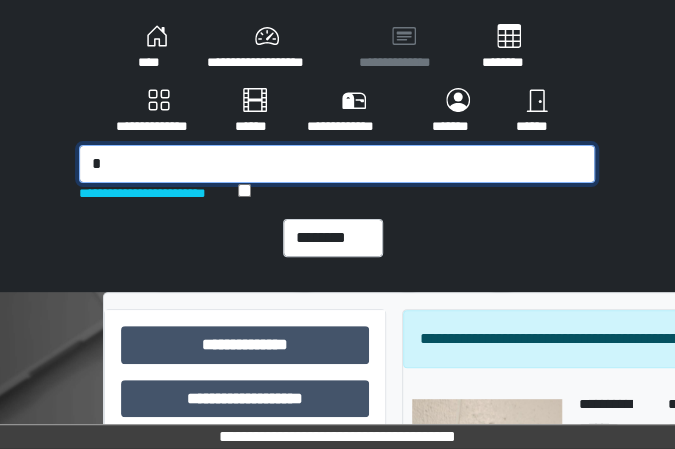 click on "*" at bounding box center [337, 164] 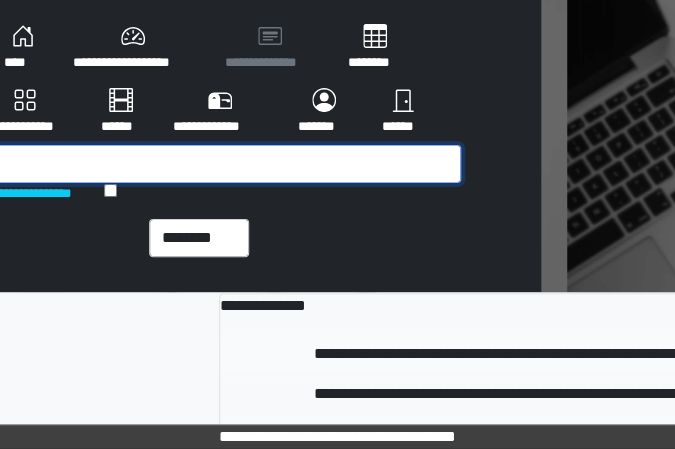 scroll, scrollTop: 0, scrollLeft: 135, axis: horizontal 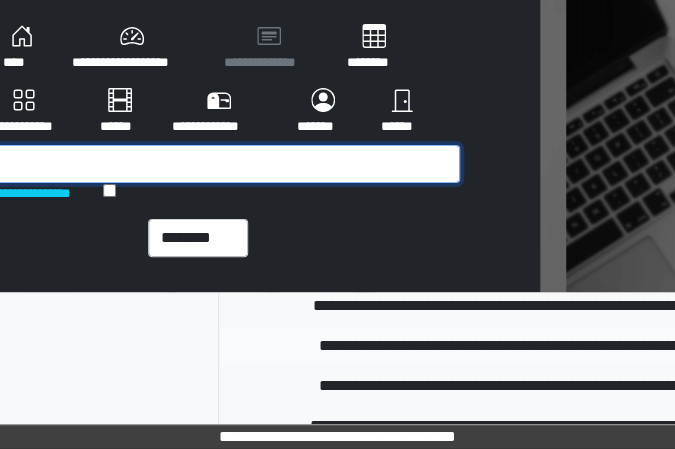 type on "*******" 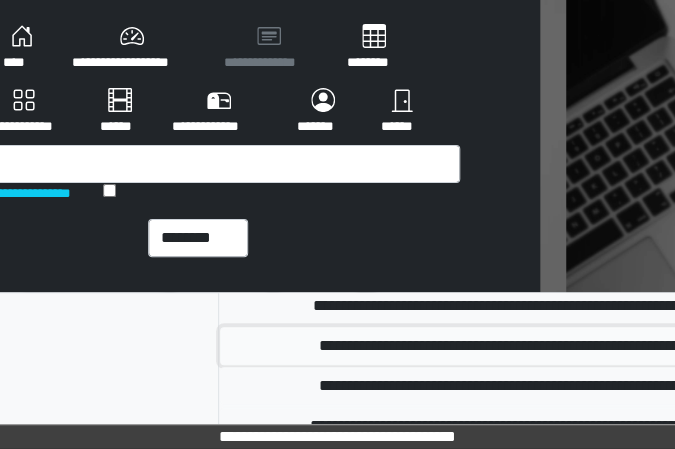 click on "**********" at bounding box center [517, 346] 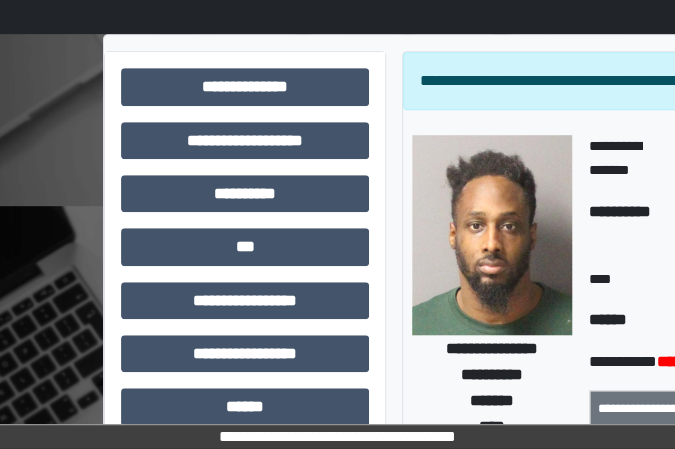 scroll, scrollTop: 0, scrollLeft: 0, axis: both 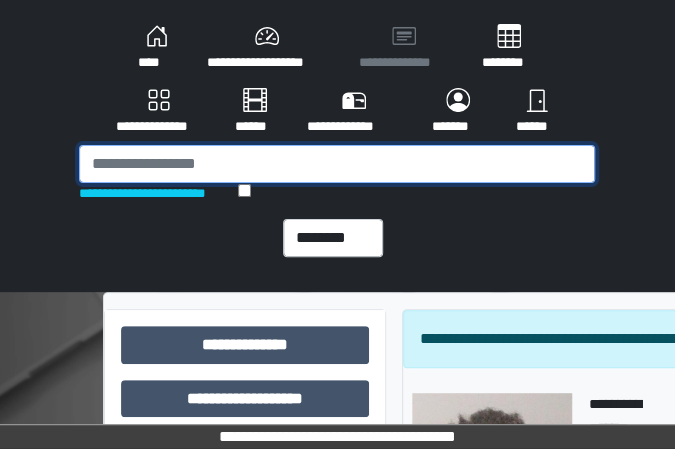 click at bounding box center [337, 164] 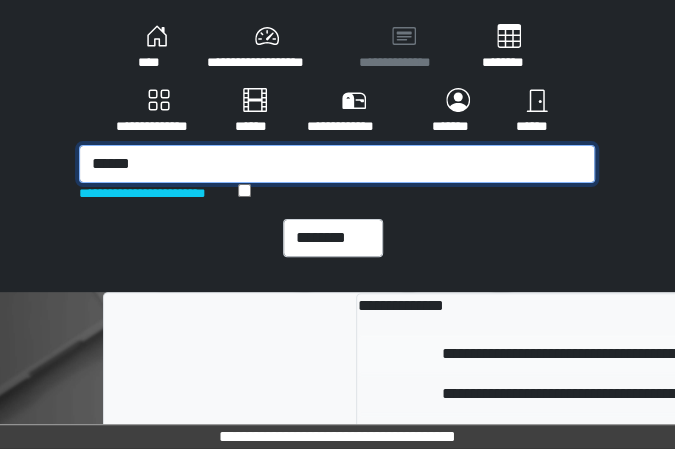 type on "******" 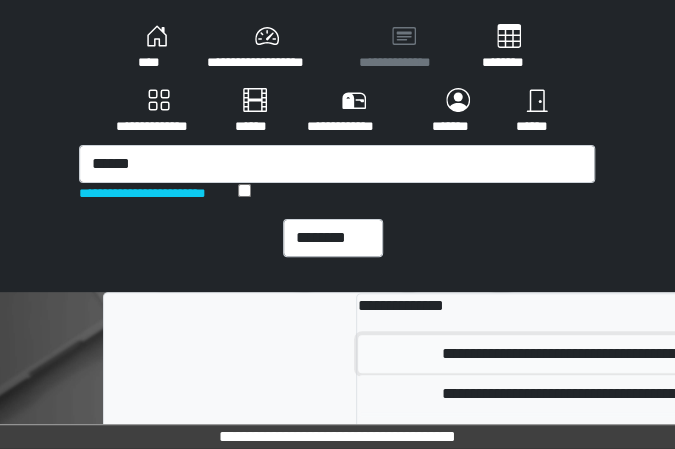 click on "**********" at bounding box center (664, 354) 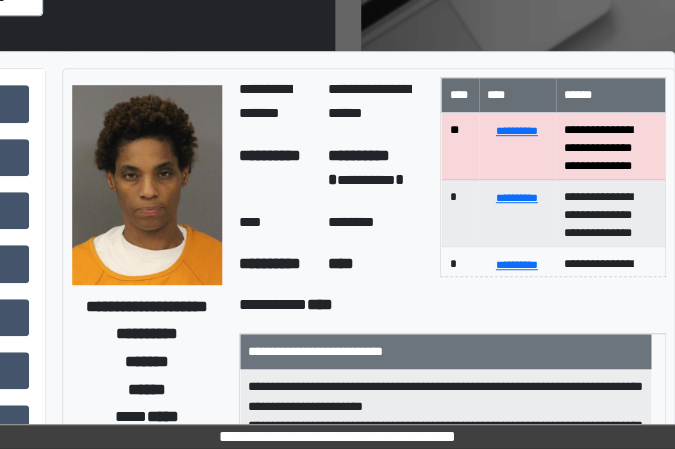 scroll, scrollTop: 242, scrollLeft: 340, axis: both 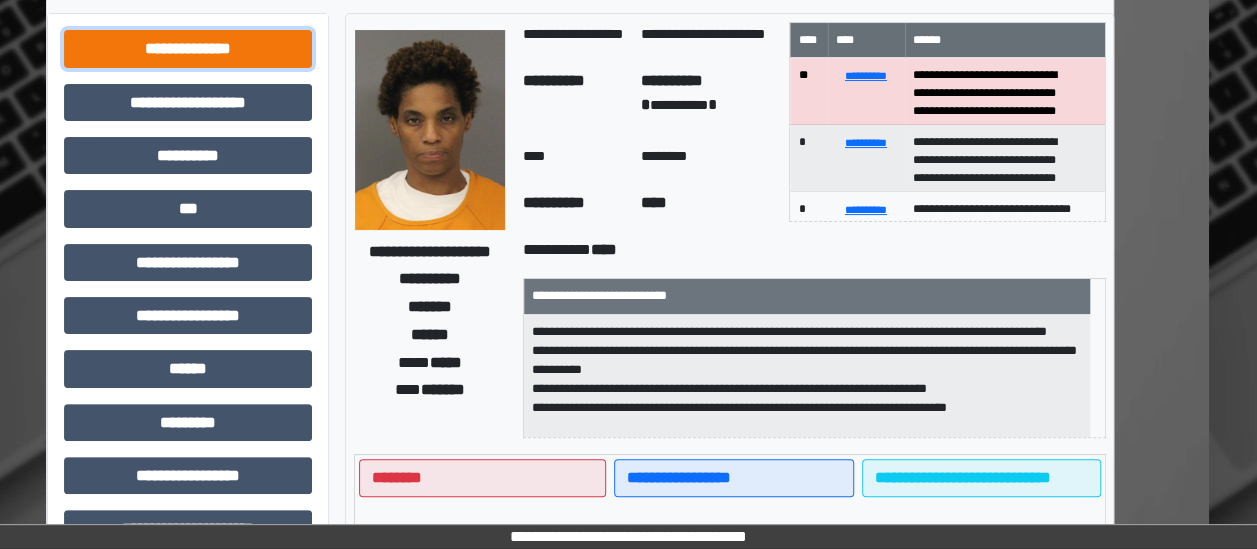 click on "**********" at bounding box center (188, 48) 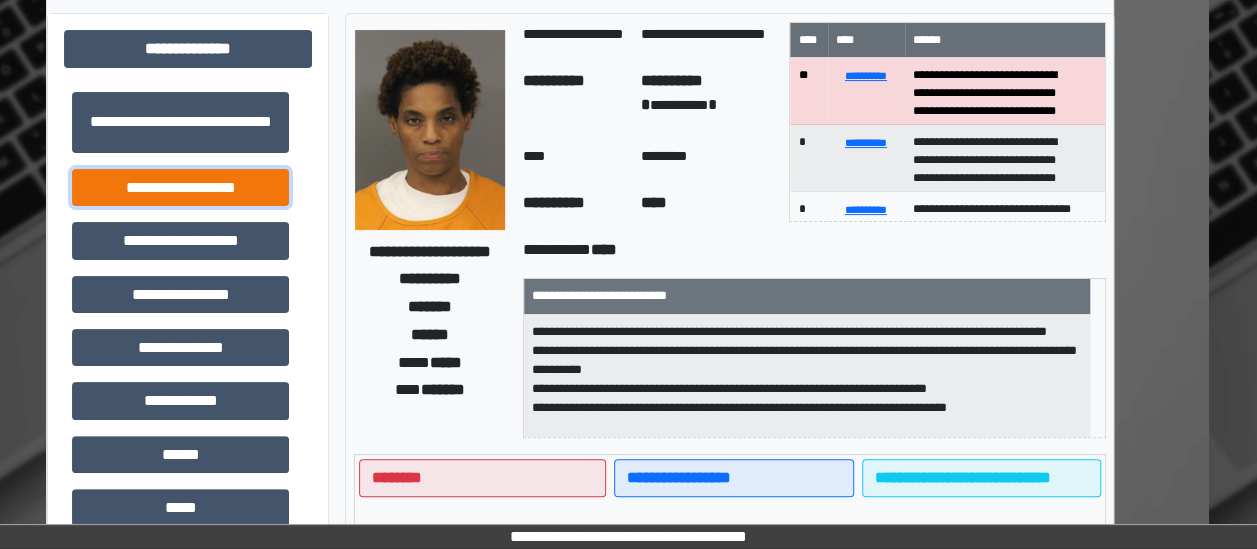 click on "**********" at bounding box center [180, 187] 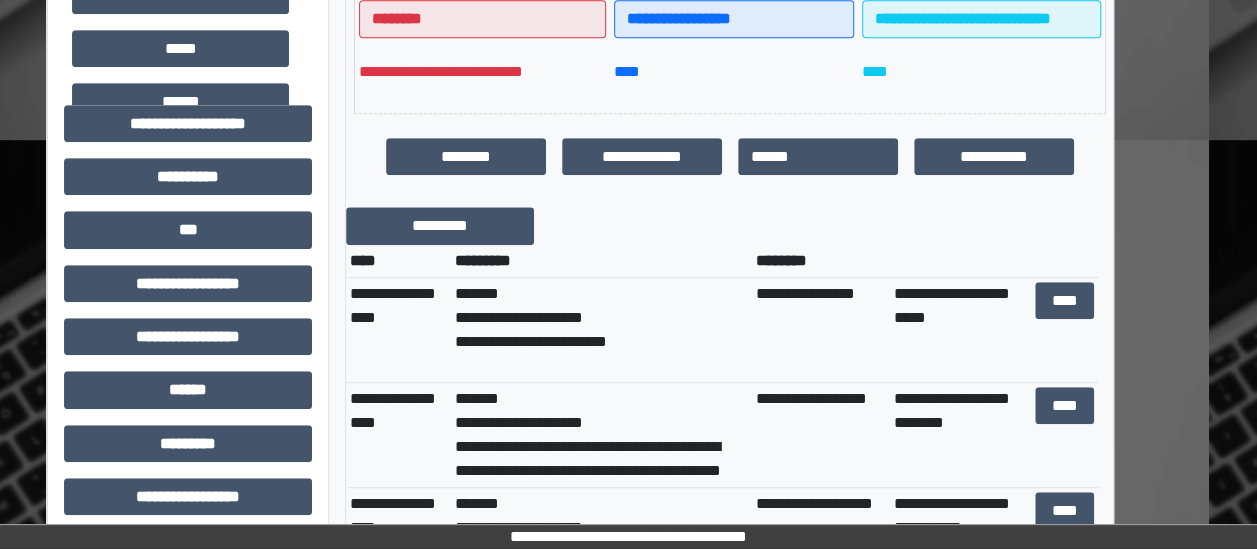 scroll, scrollTop: 553, scrollLeft: 48, axis: both 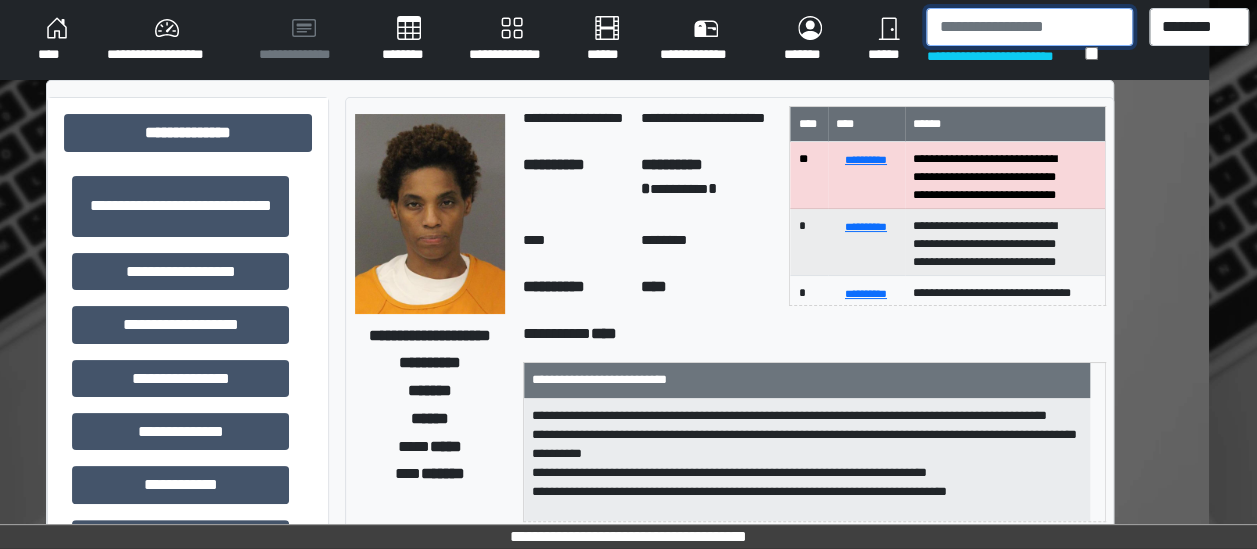 click at bounding box center (1029, 27) 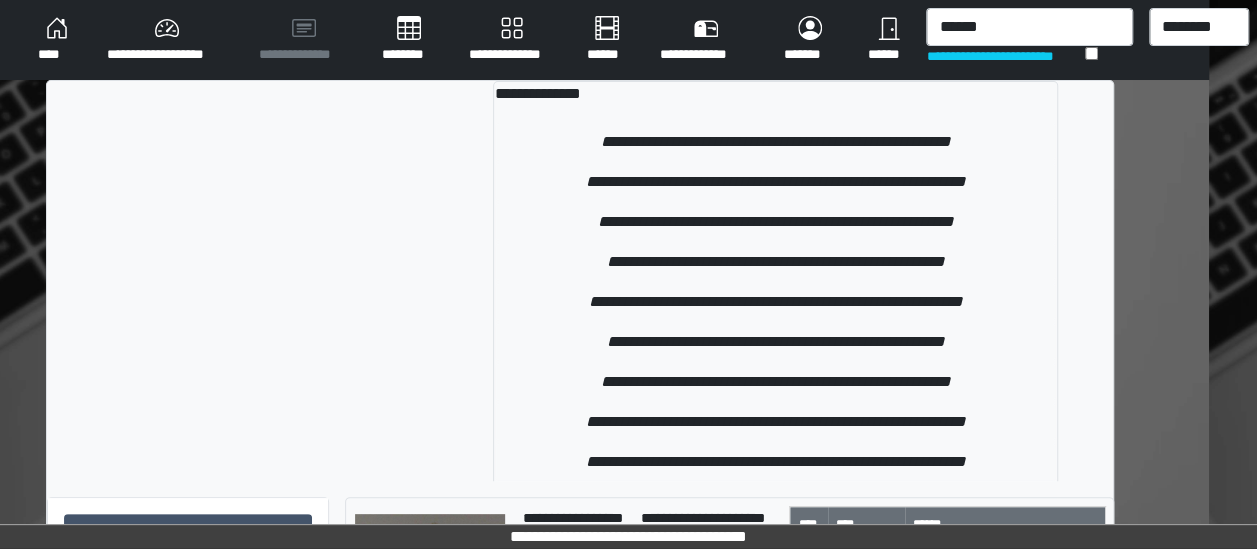 click at bounding box center [290, 455] 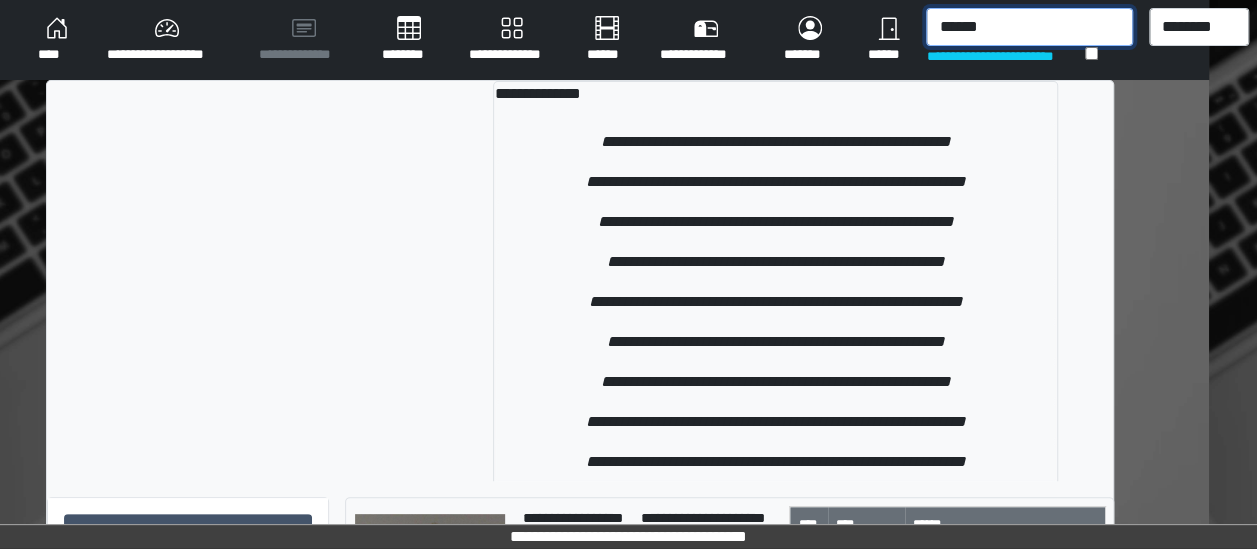 drag, startPoint x: 996, startPoint y: 34, endPoint x: 874, endPoint y: 38, distance: 122.06556 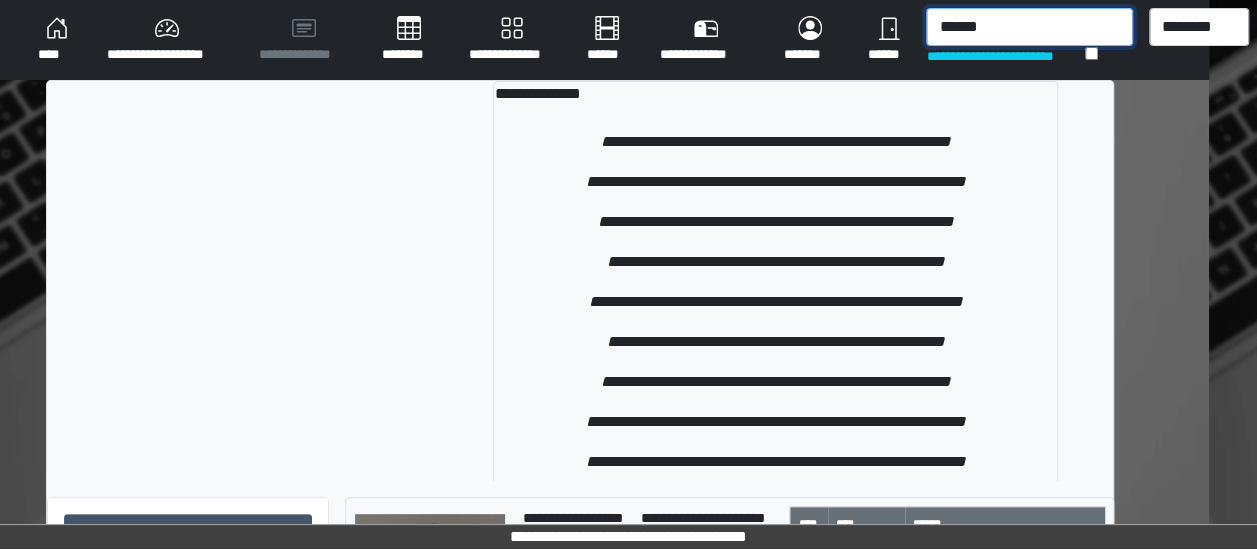 click on "**********" at bounding box center [639, 40] 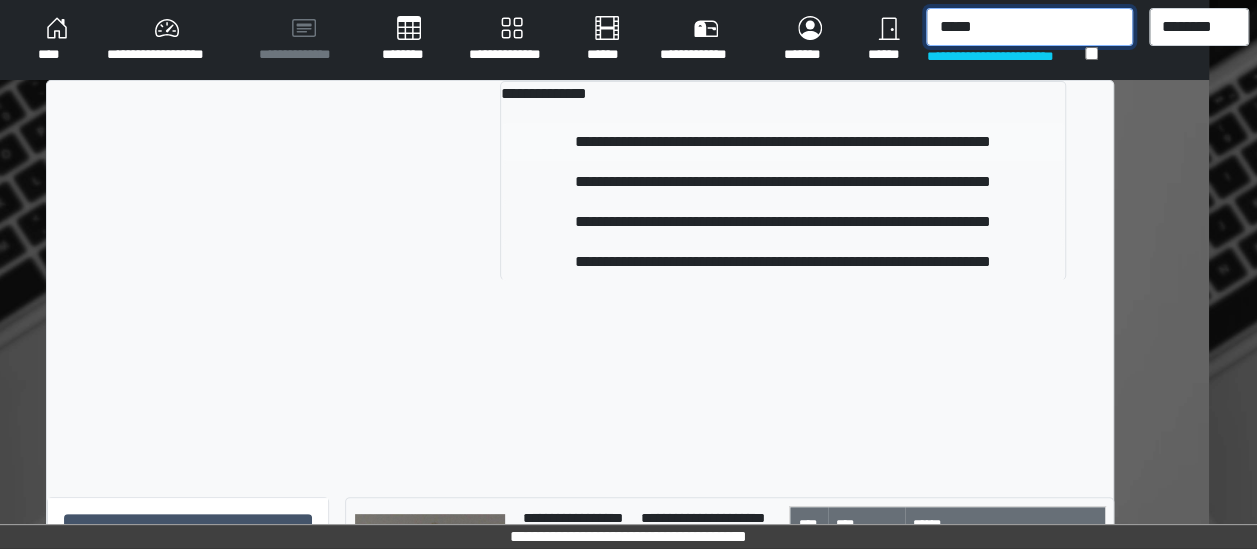 type on "*****" 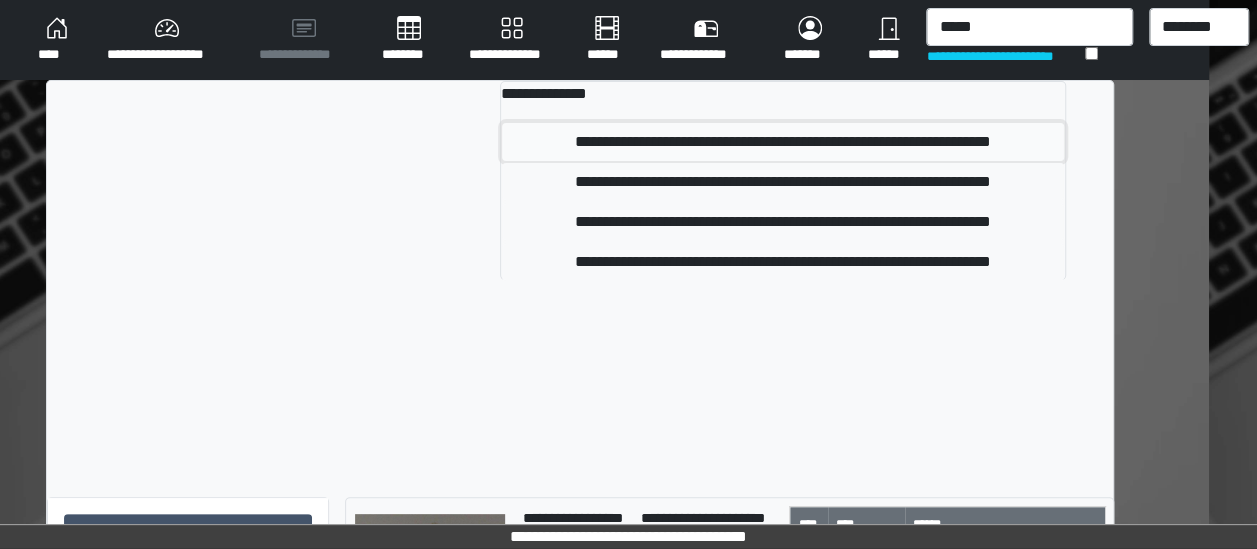 click on "**********" at bounding box center [783, 142] 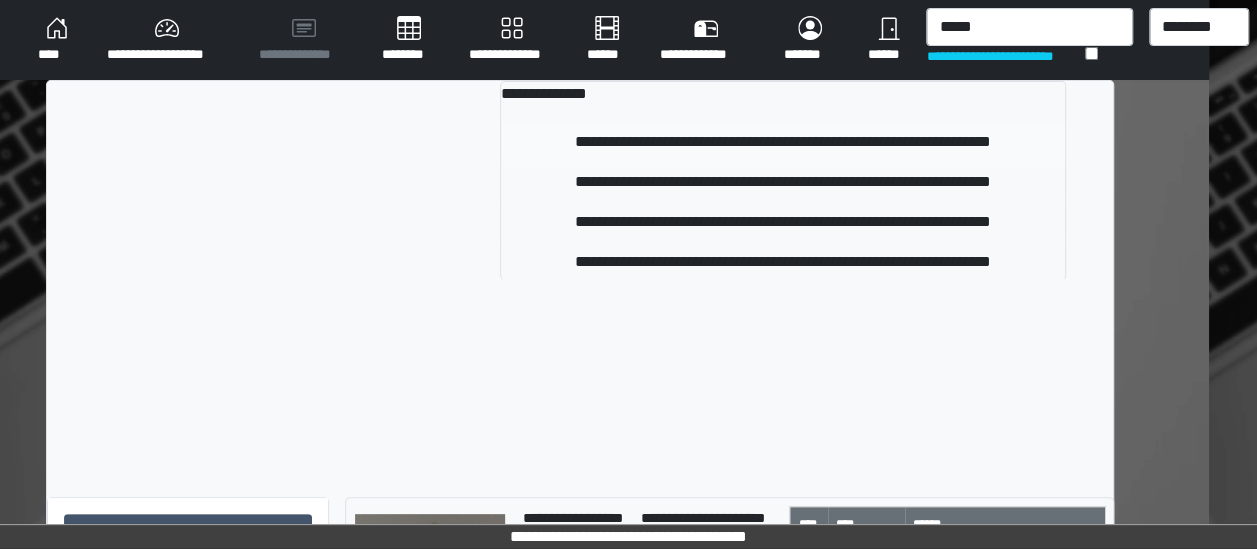 type 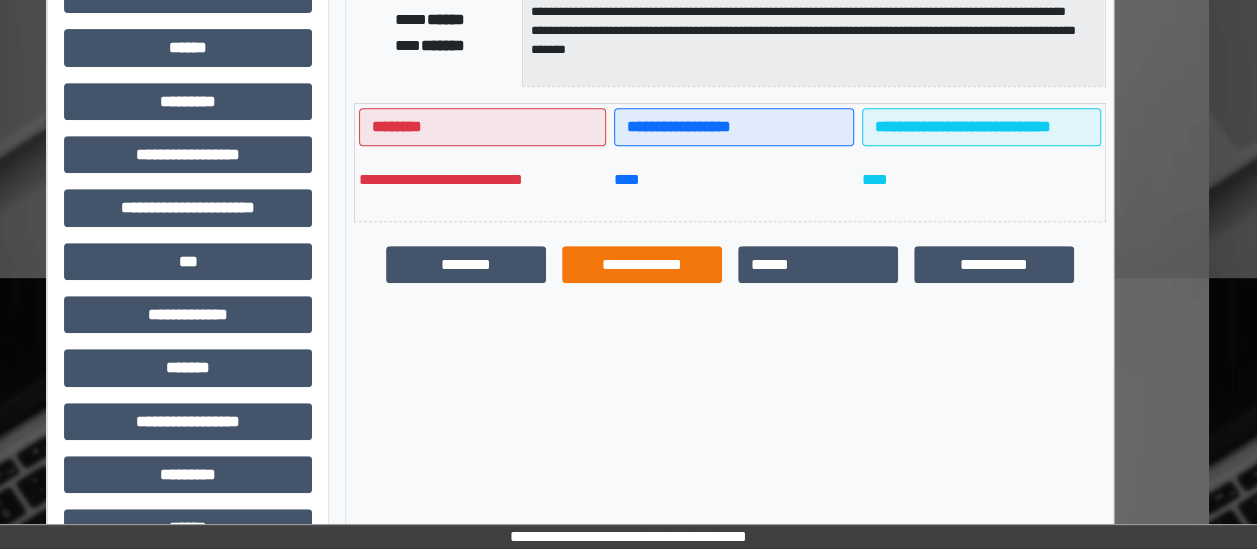 scroll, scrollTop: 407, scrollLeft: 48, axis: both 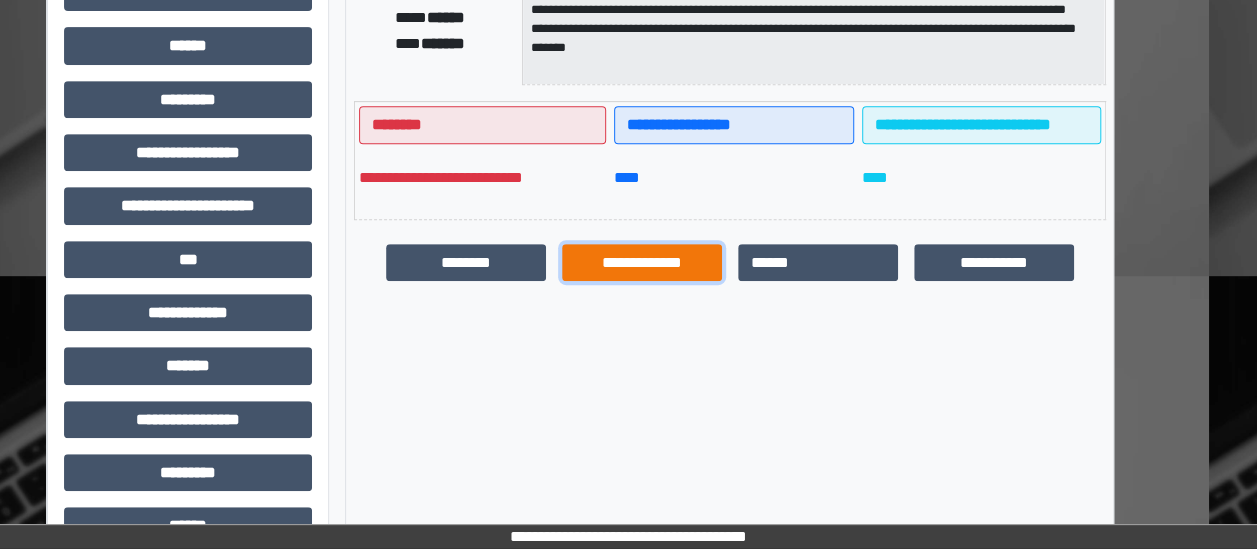 click on "**********" at bounding box center [642, 262] 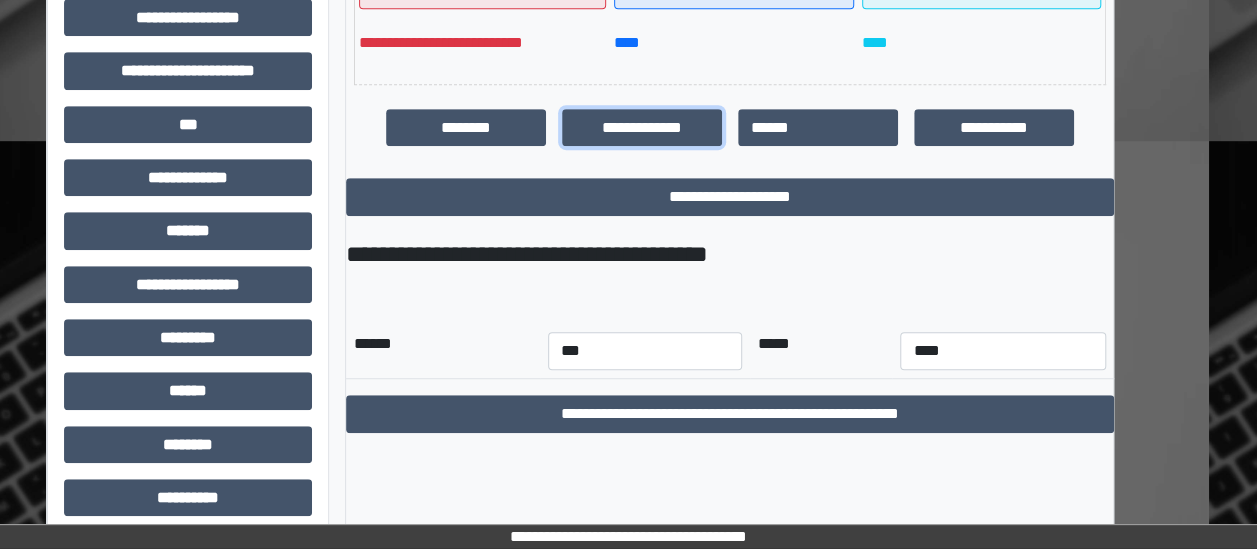 scroll, scrollTop: 543, scrollLeft: 48, axis: both 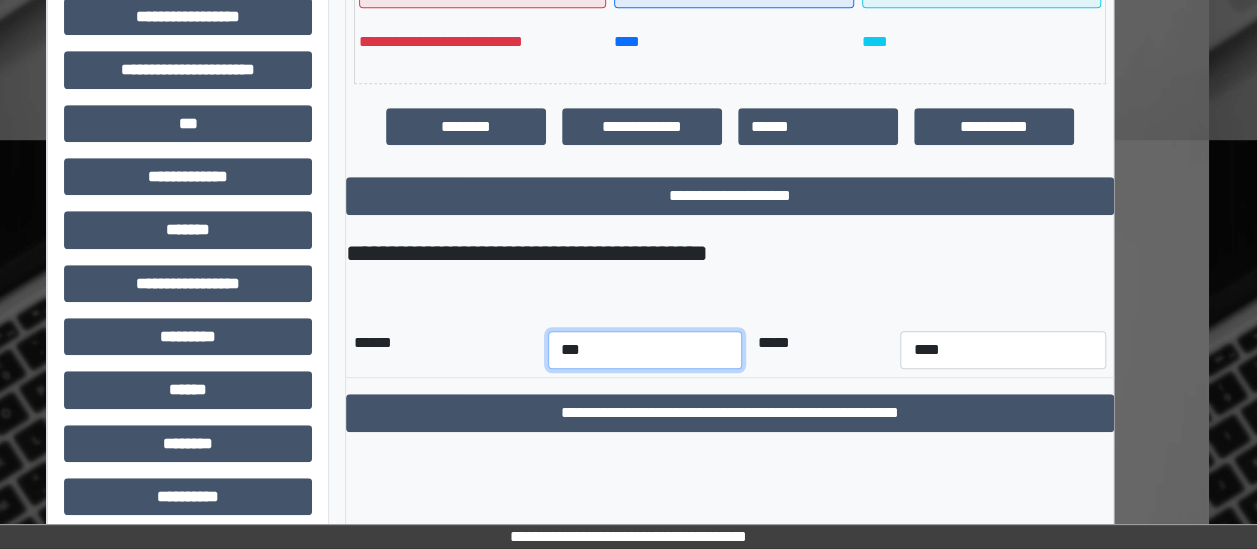 click on "***
***
***
***
***
***
***
***
***
***
***
***" at bounding box center (645, 349) 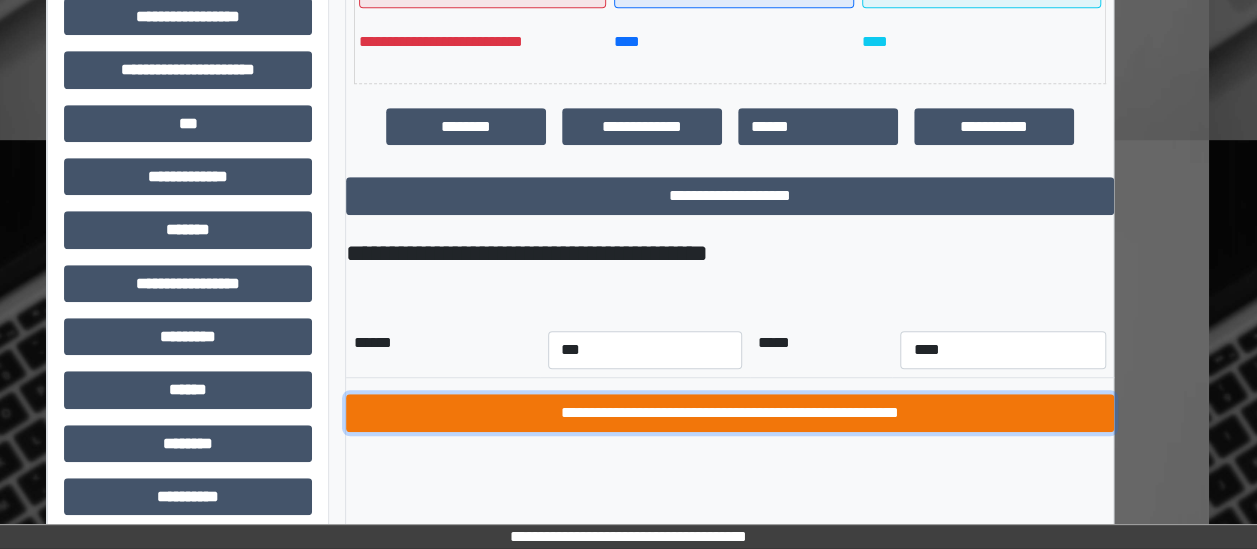 click on "**********" at bounding box center [730, 413] 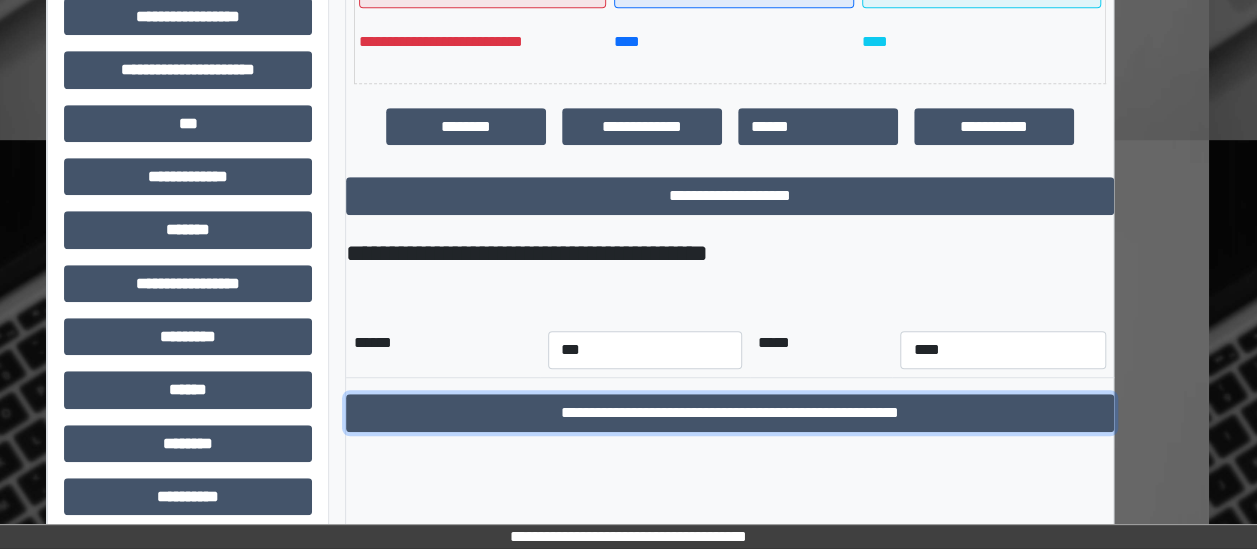 scroll, scrollTop: 225, scrollLeft: 40, axis: both 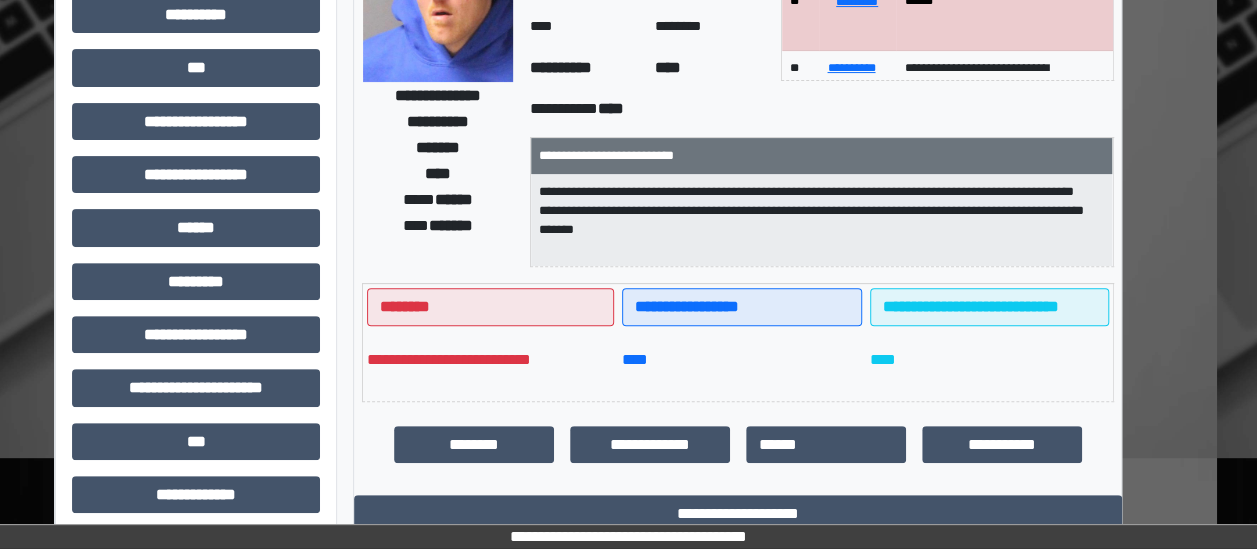 click on "****" at bounding box center [438, 173] 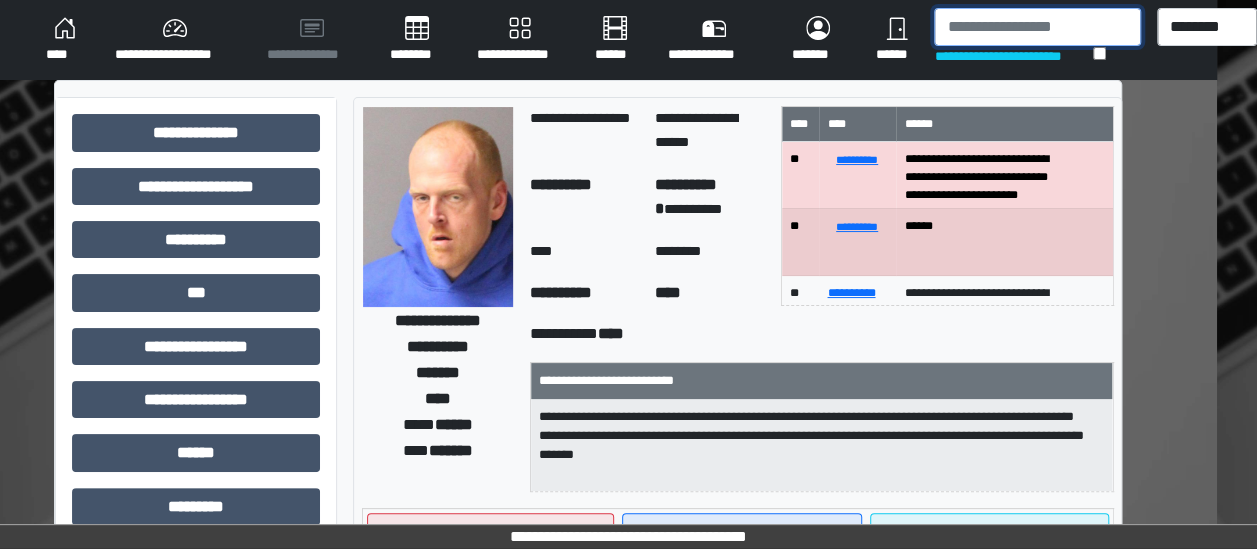click at bounding box center (1037, 27) 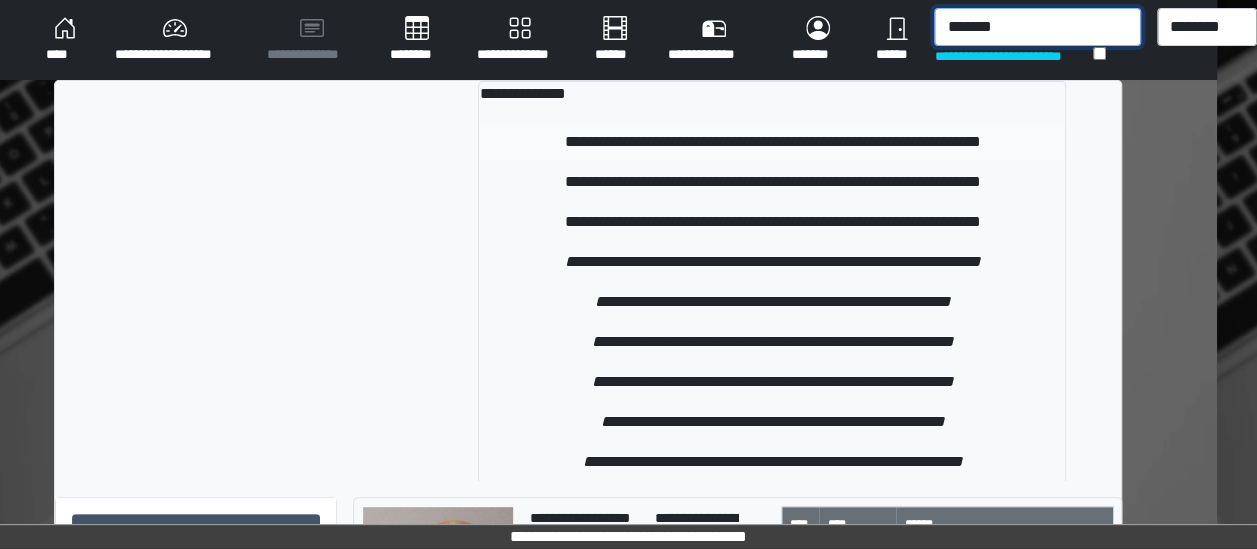 type on "*******" 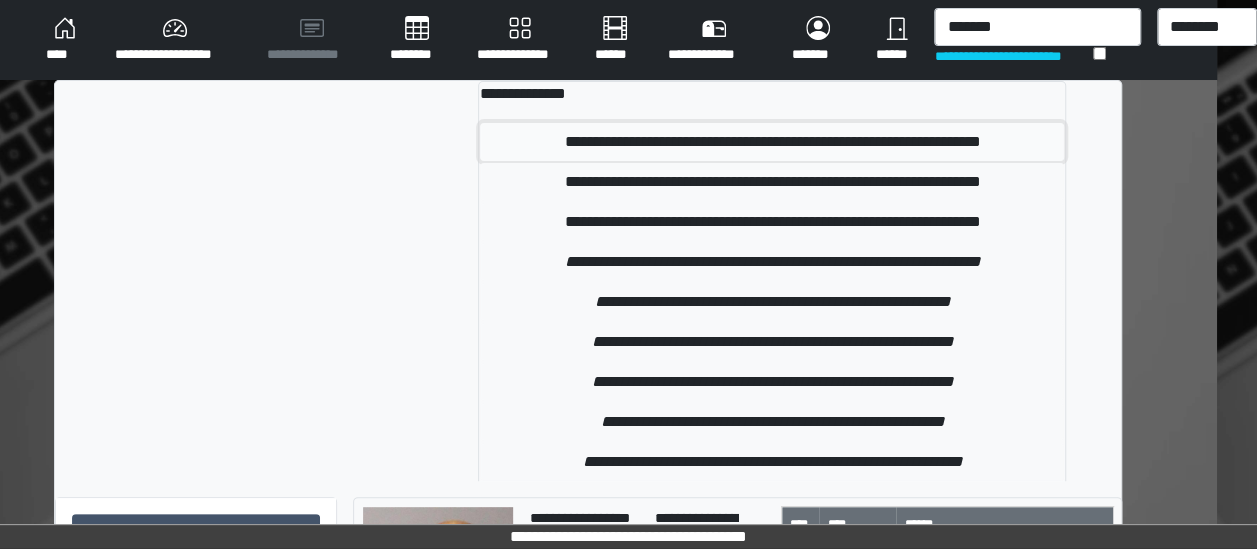 click on "**********" at bounding box center (772, 142) 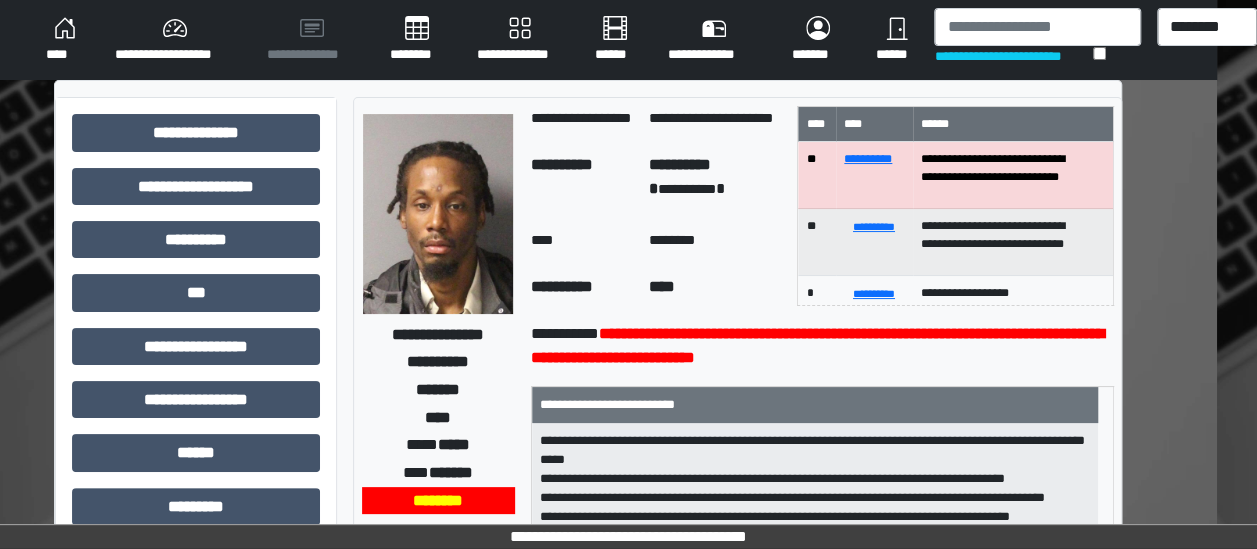 scroll, scrollTop: 1, scrollLeft: 0, axis: vertical 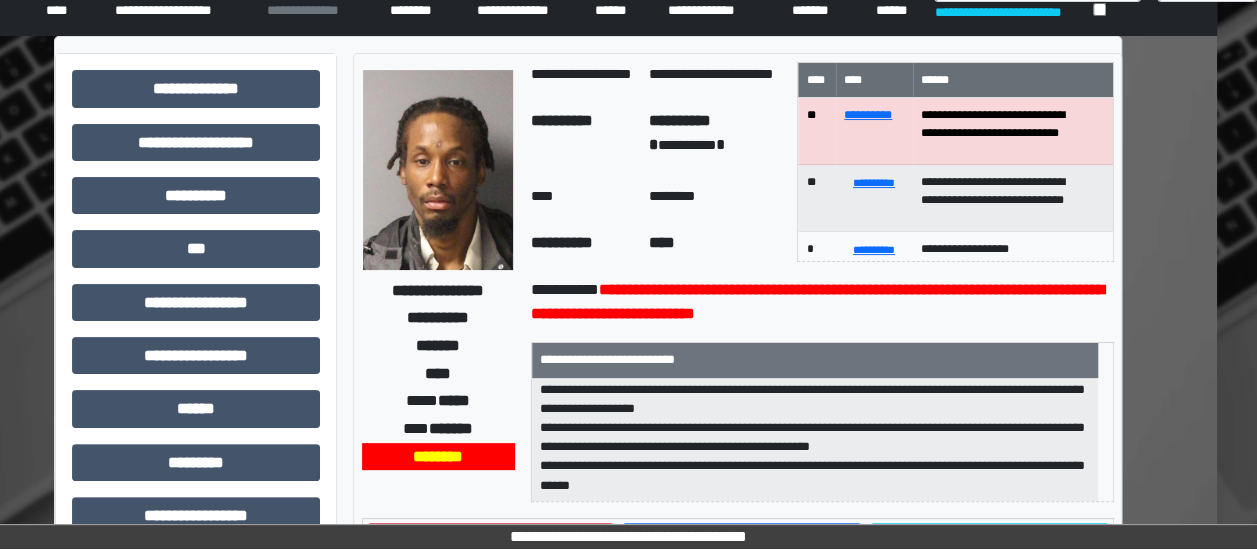 click on "**********" at bounding box center (438, 317) 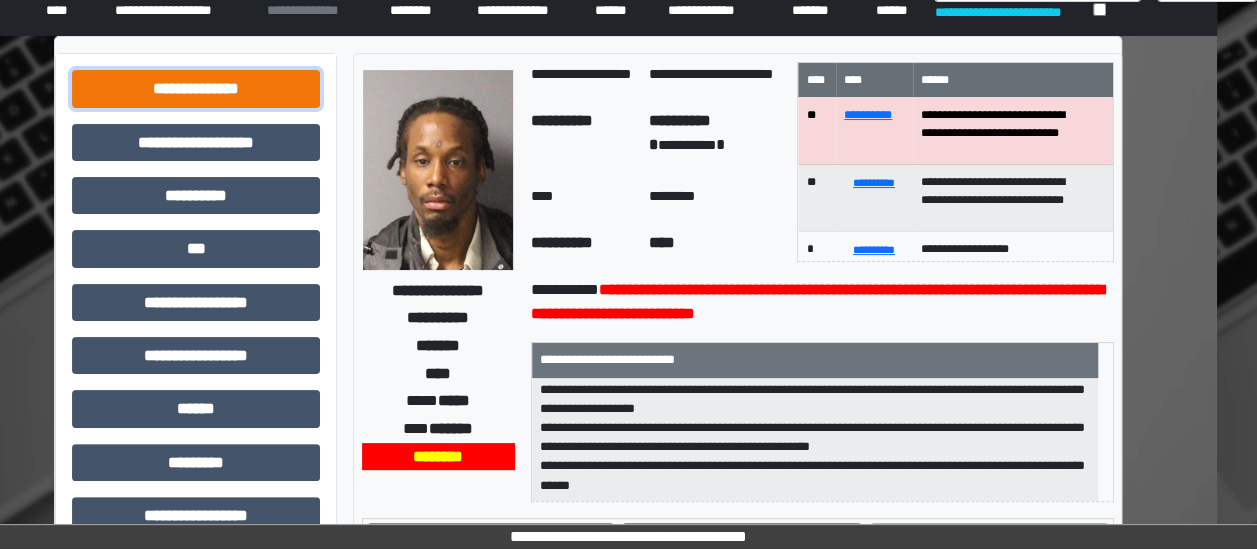 click on "**********" at bounding box center (196, 88) 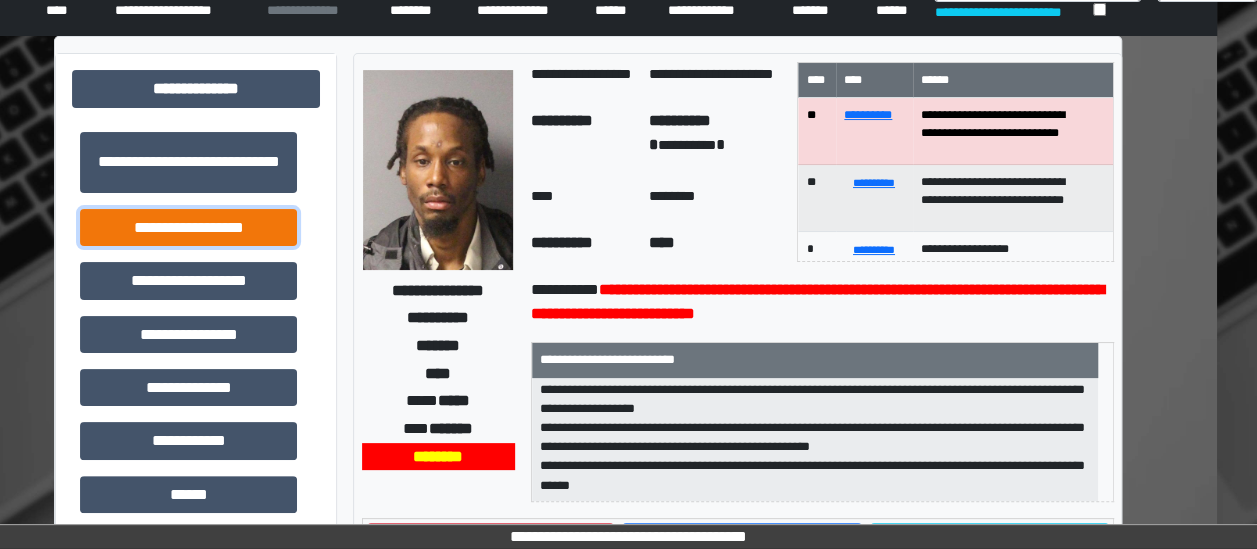 click on "**********" at bounding box center [188, 227] 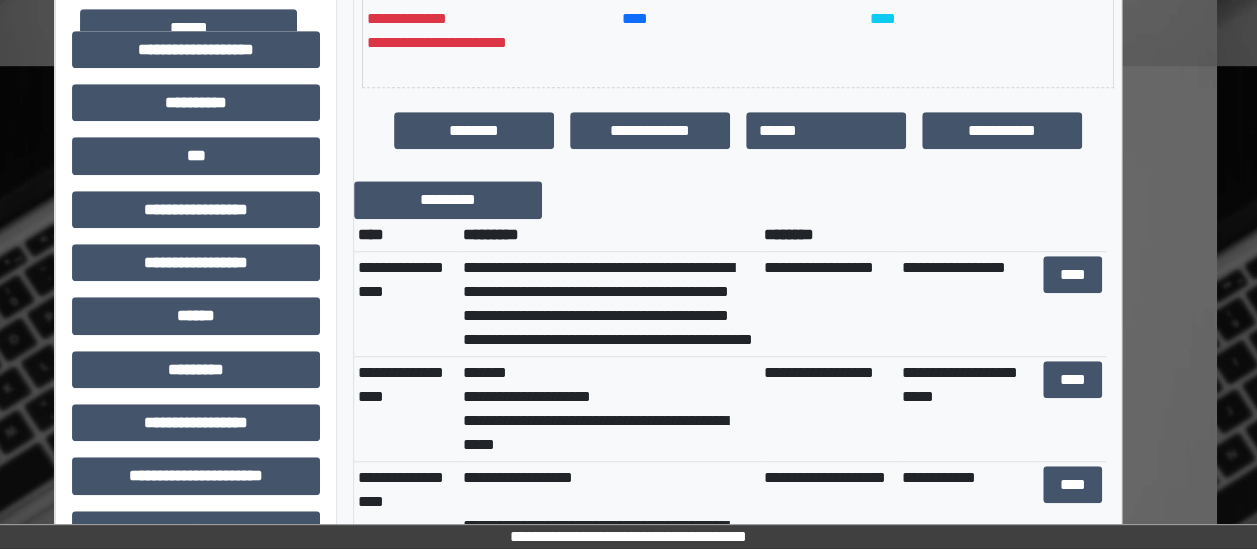 scroll, scrollTop: 618, scrollLeft: 40, axis: both 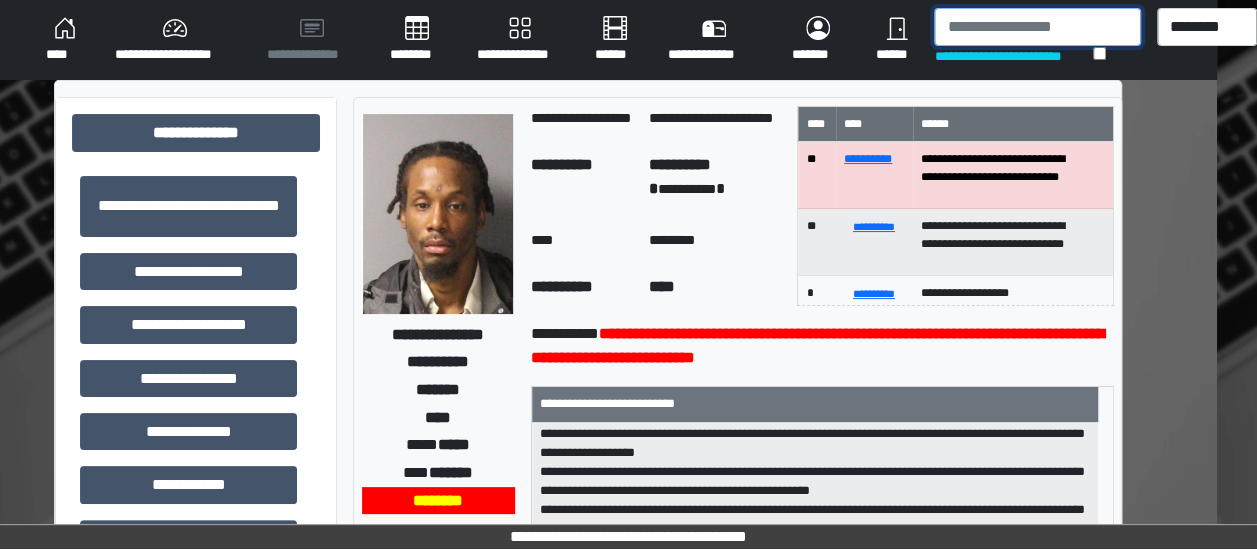 click at bounding box center [1037, 27] 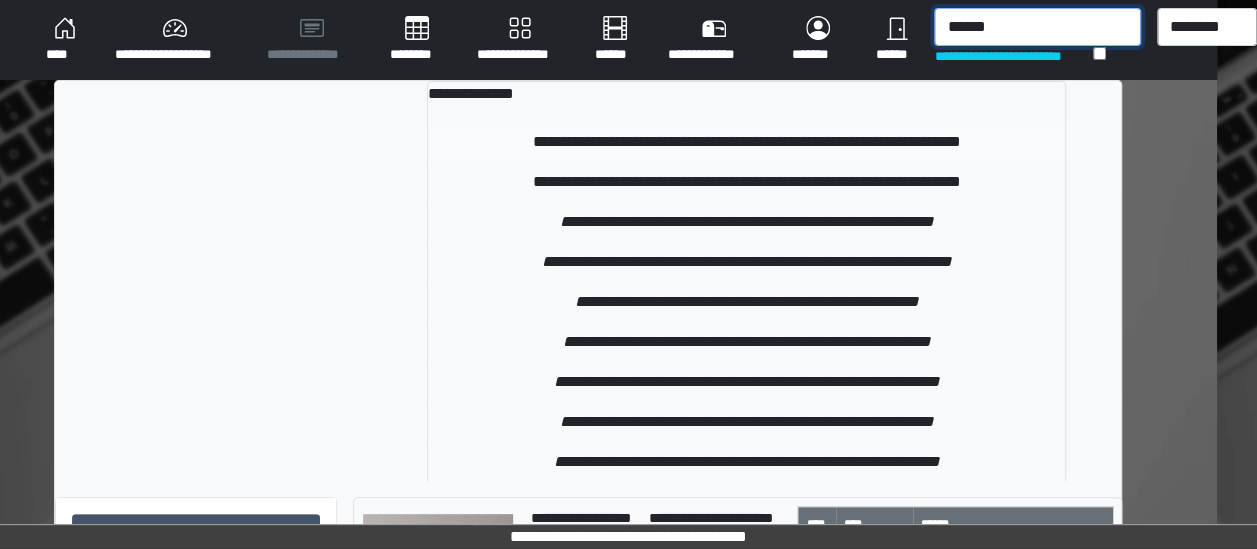type on "******" 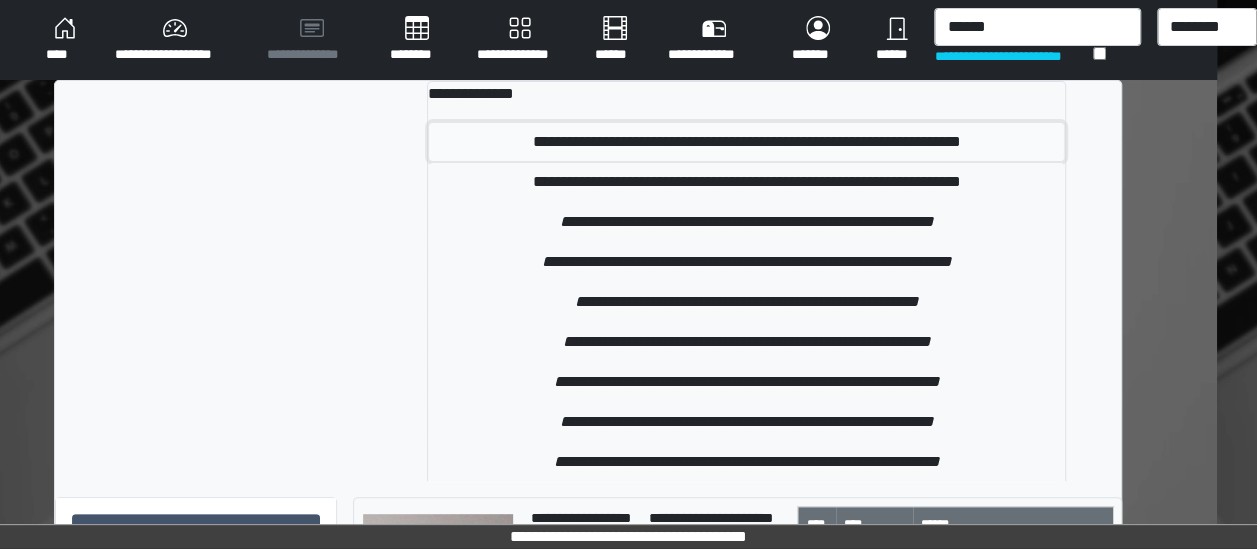 click on "**********" at bounding box center [746, 142] 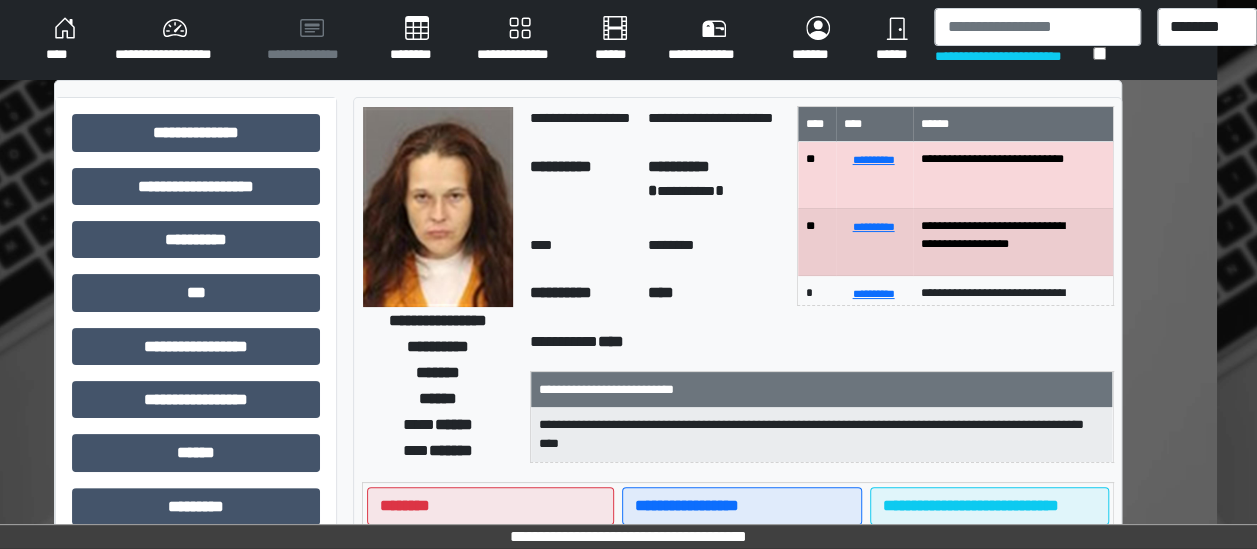 scroll, scrollTop: 16, scrollLeft: 40, axis: both 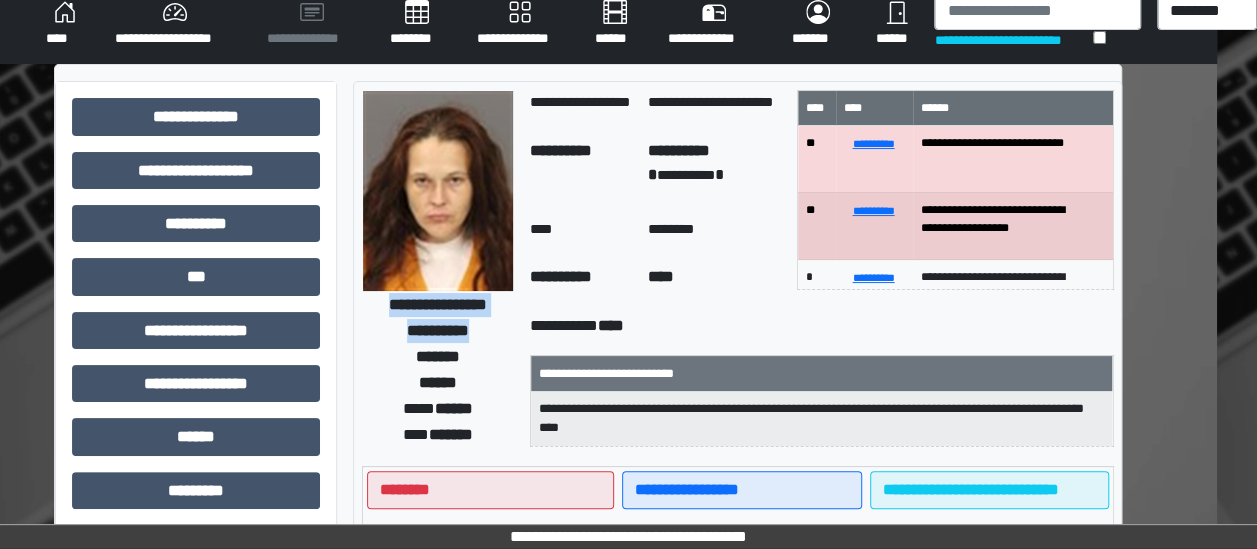 drag, startPoint x: 484, startPoint y: 332, endPoint x: 367, endPoint y: 308, distance: 119.43617 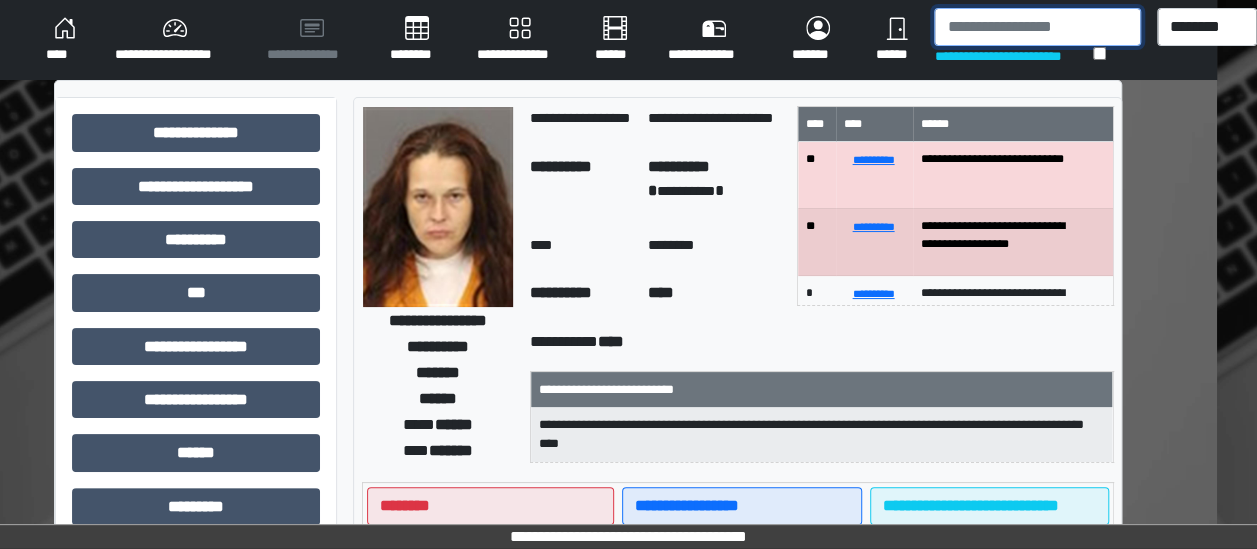 click at bounding box center [1037, 27] 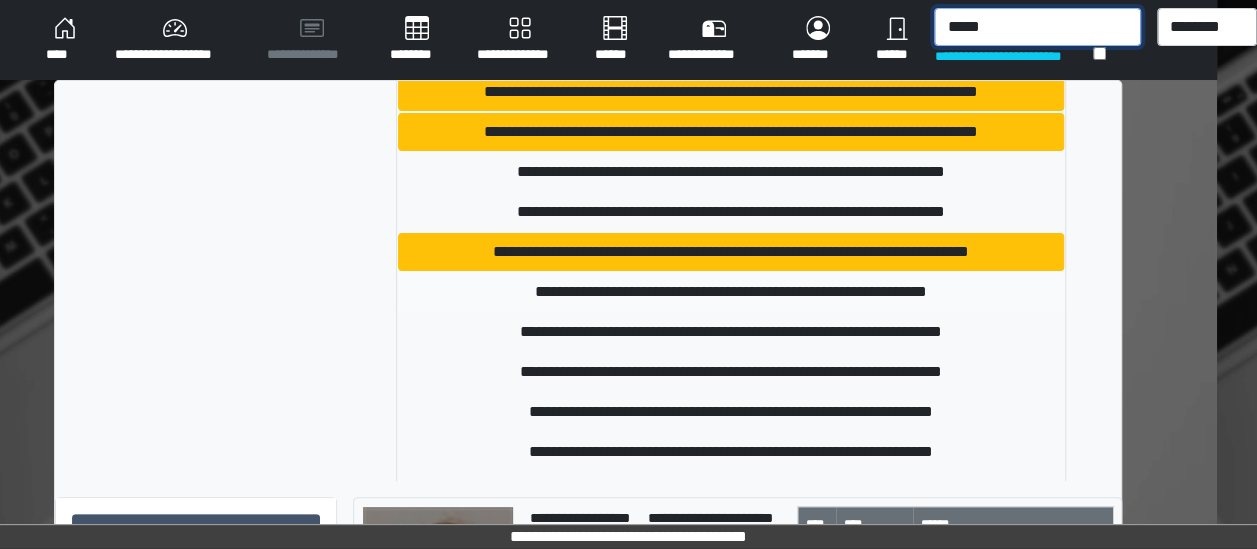 scroll, scrollTop: 406, scrollLeft: 0, axis: vertical 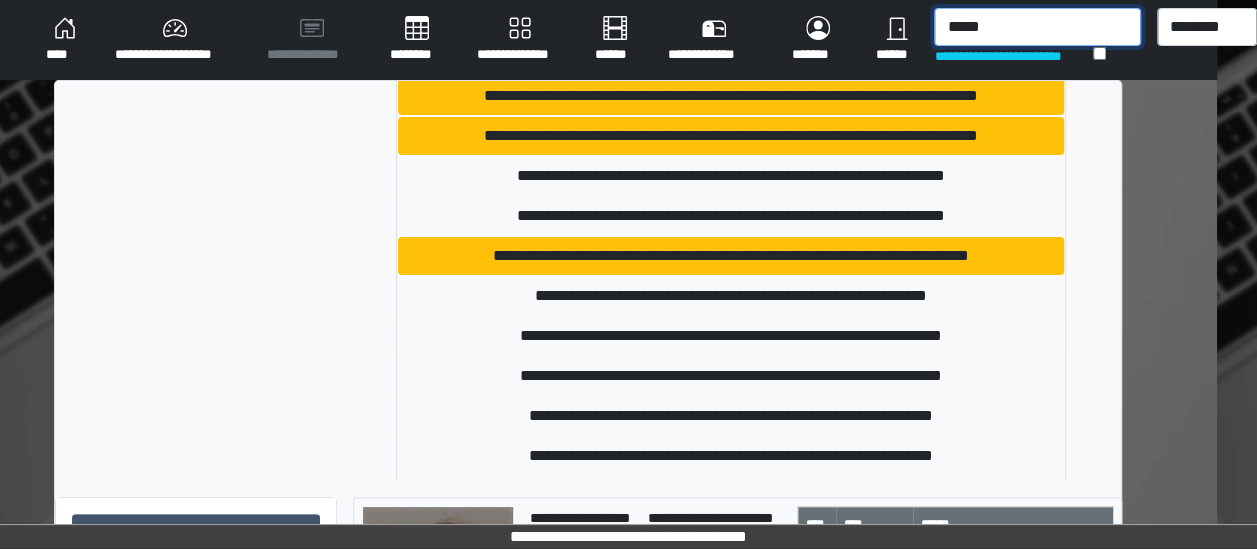 type on "*****" 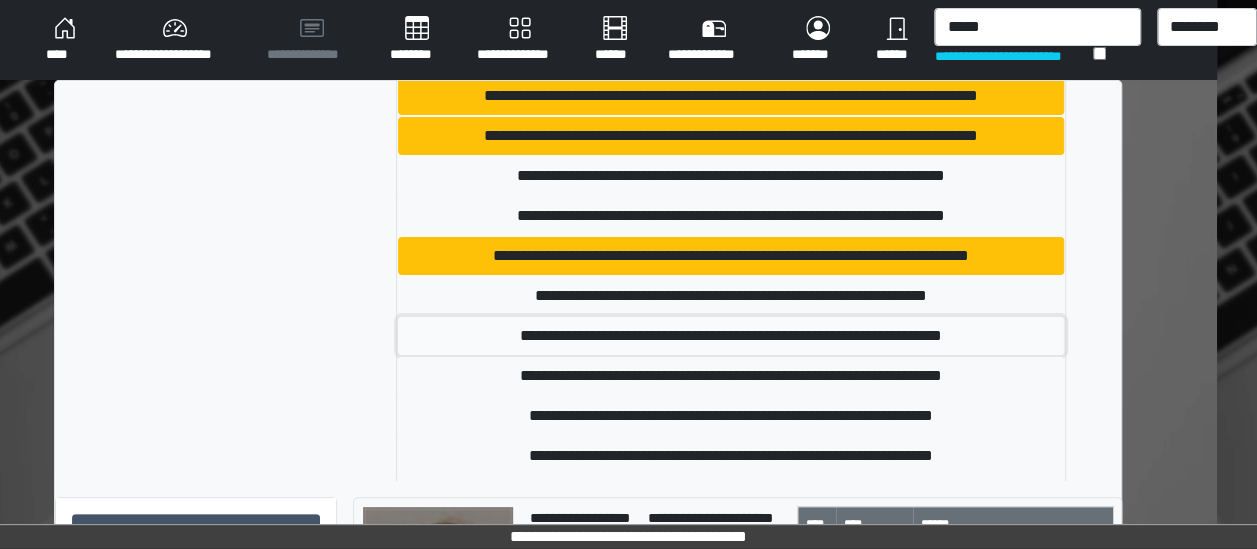 click on "**********" at bounding box center (731, 336) 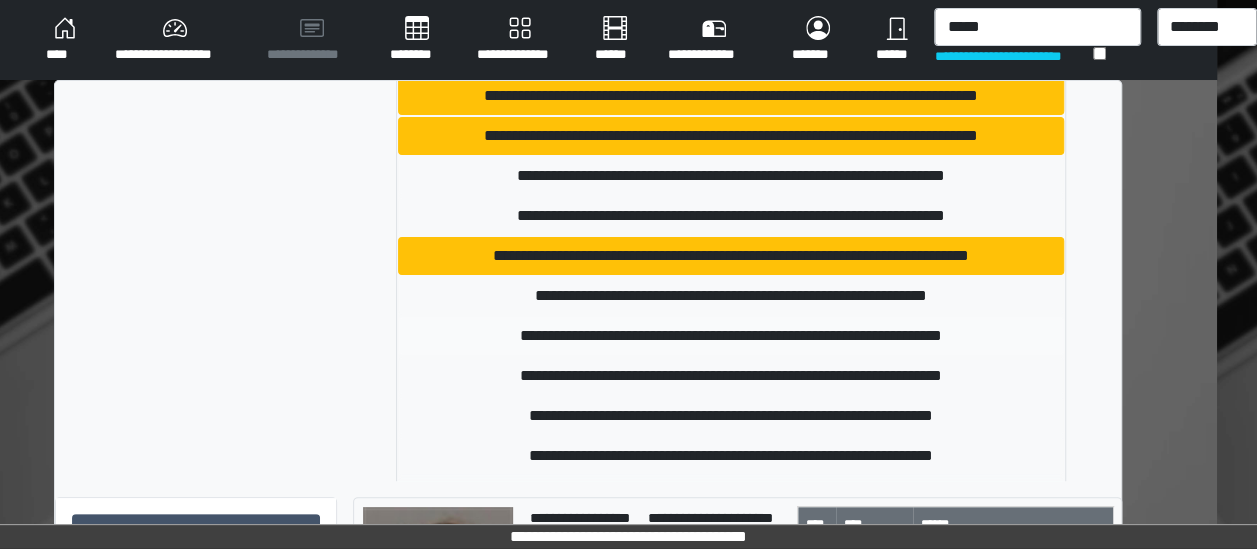 type 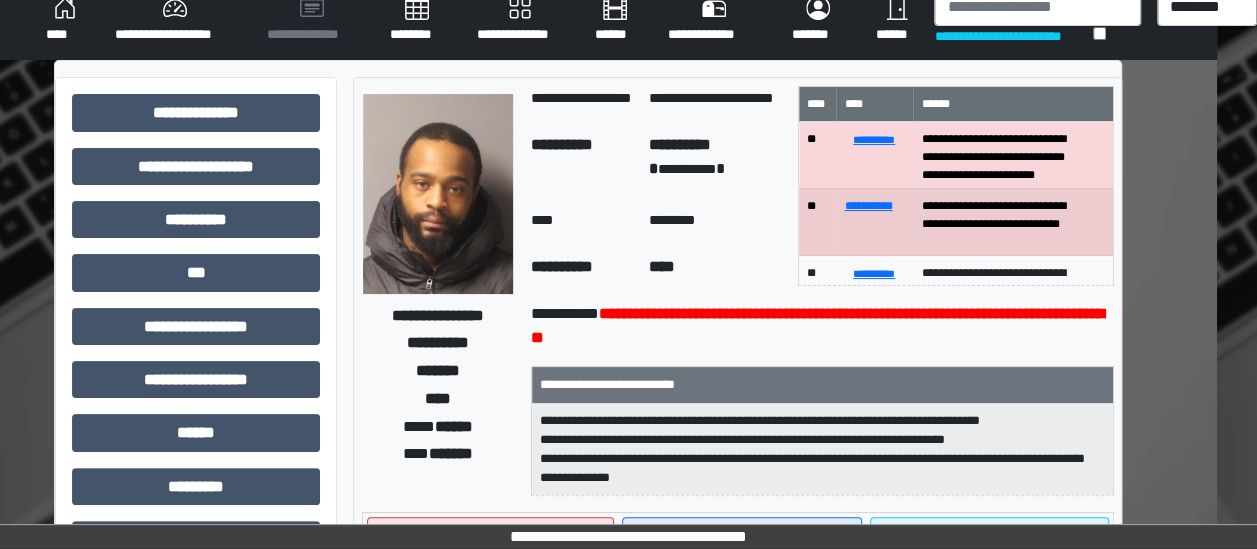 scroll, scrollTop: 0, scrollLeft: 40, axis: horizontal 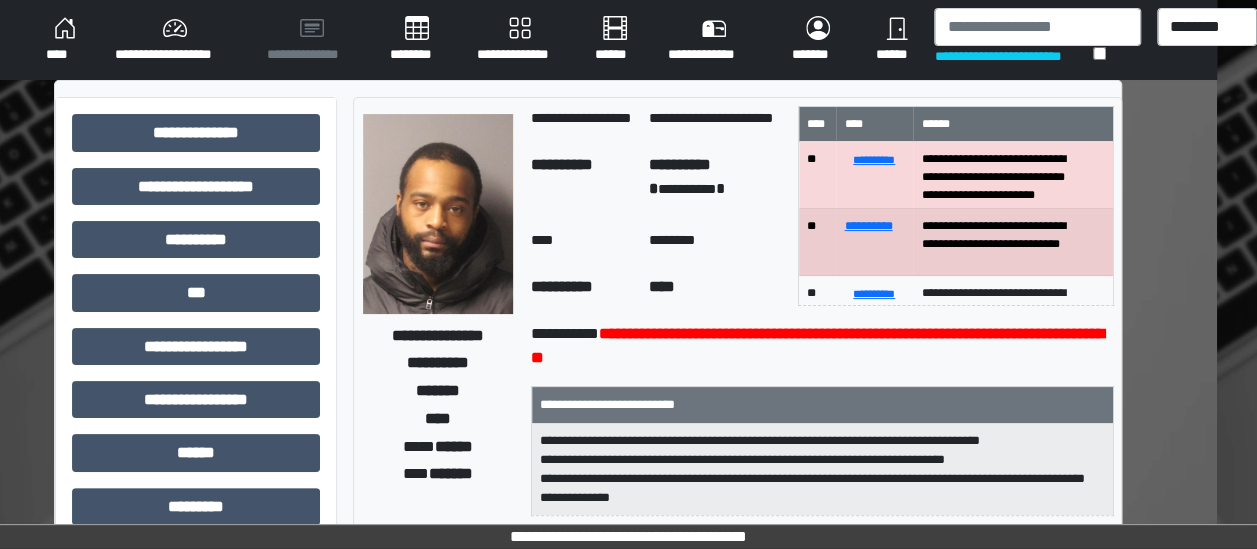 click on "**********" at bounding box center [519, 40] 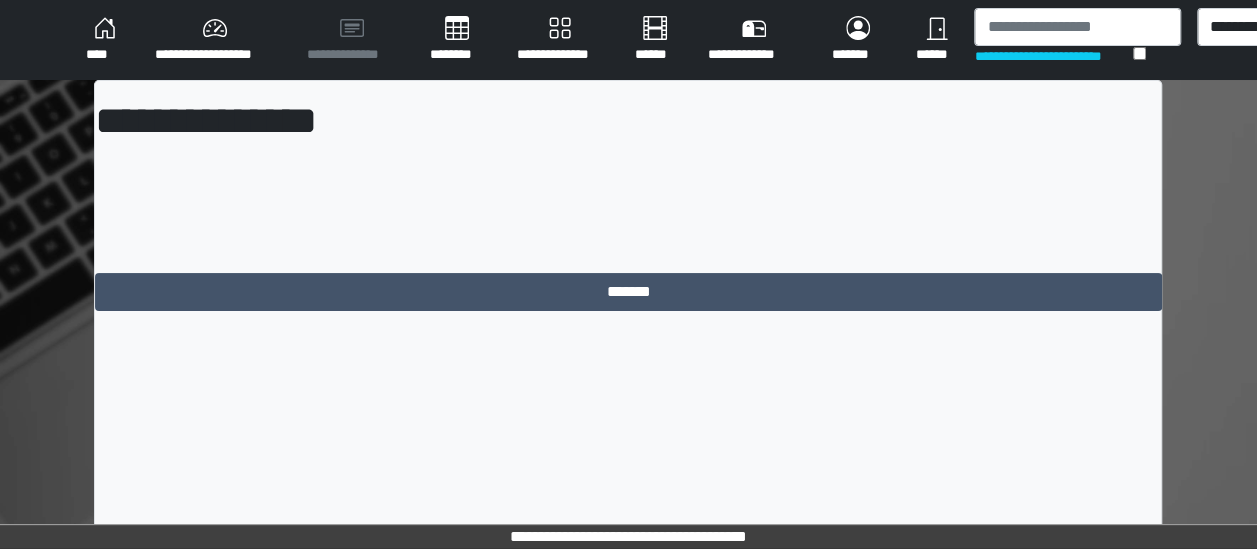 scroll, scrollTop: 0, scrollLeft: 0, axis: both 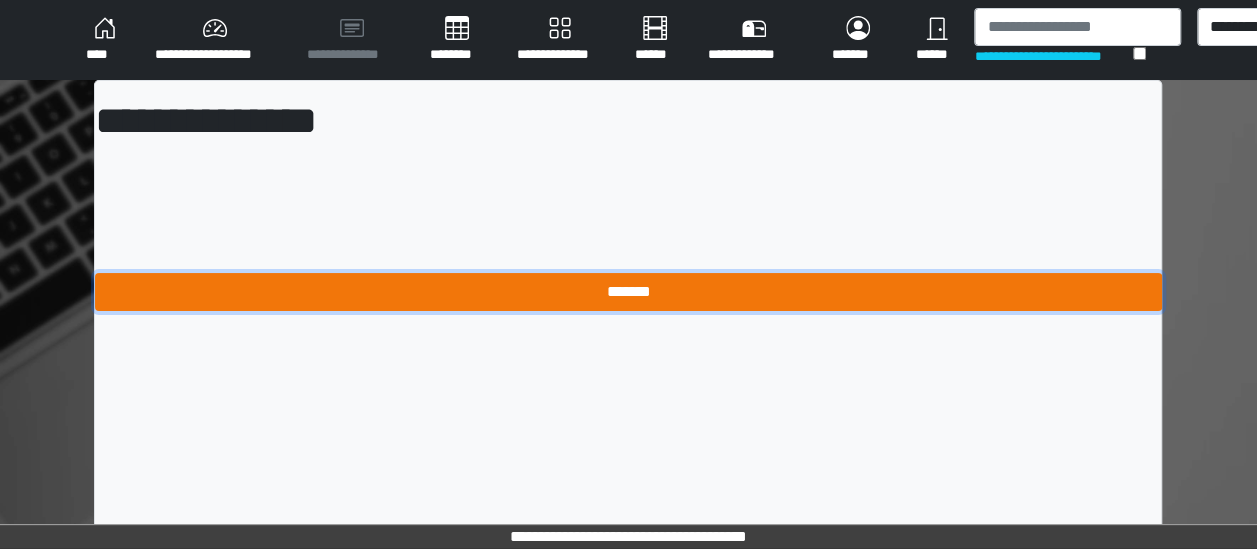 click on "*******" at bounding box center (628, 291) 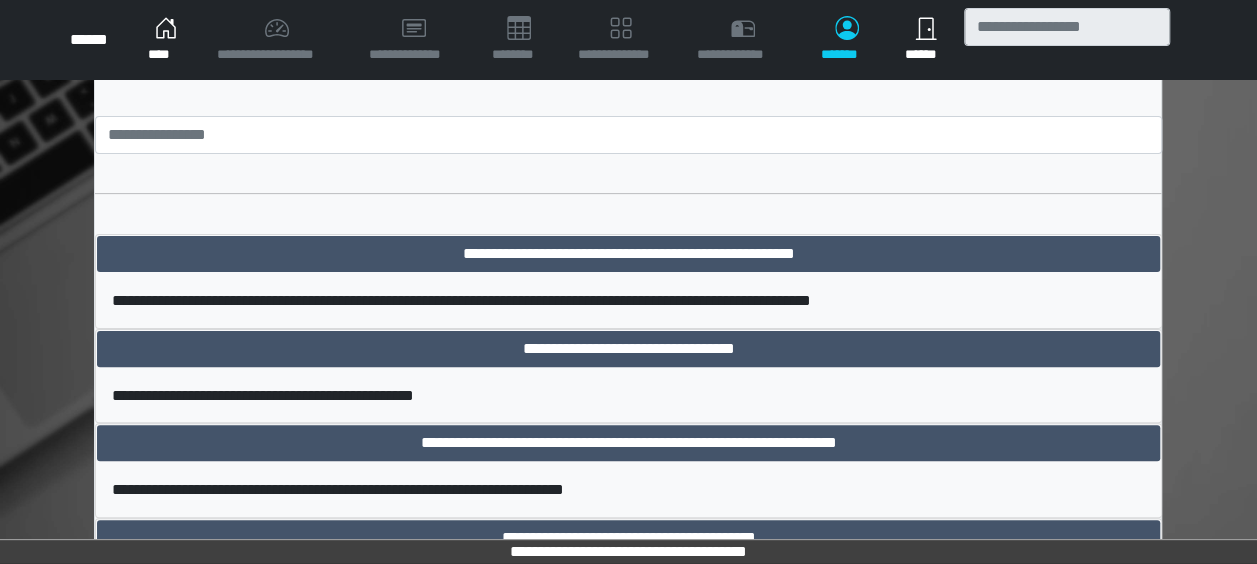 scroll, scrollTop: 189, scrollLeft: 0, axis: vertical 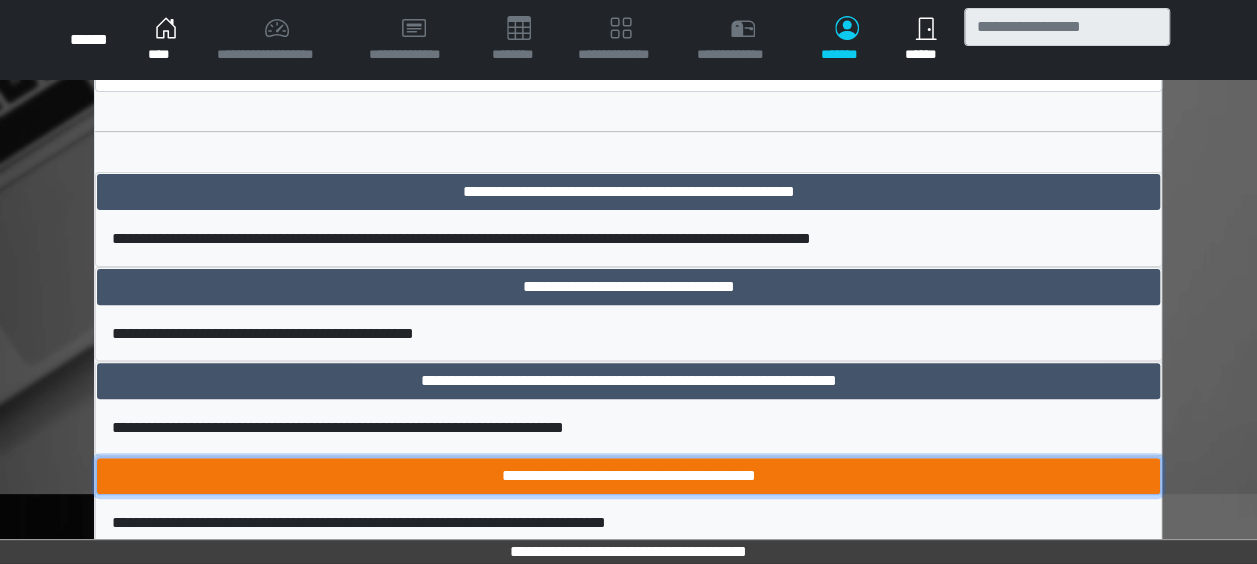 click on "**********" at bounding box center [628, 476] 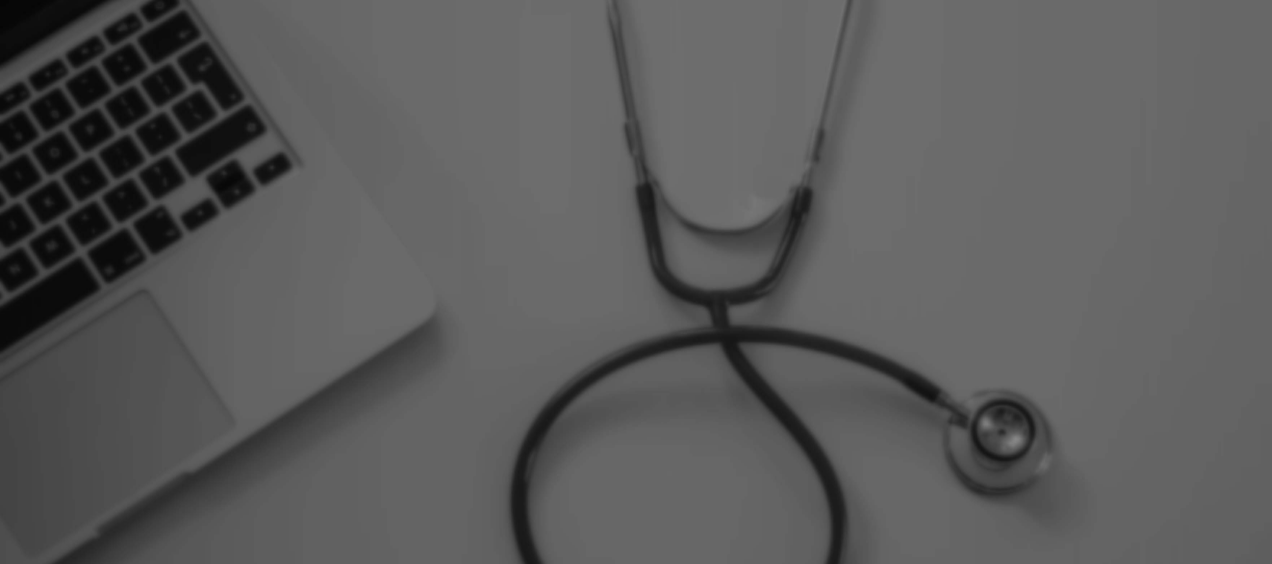scroll, scrollTop: 0, scrollLeft: 0, axis: both 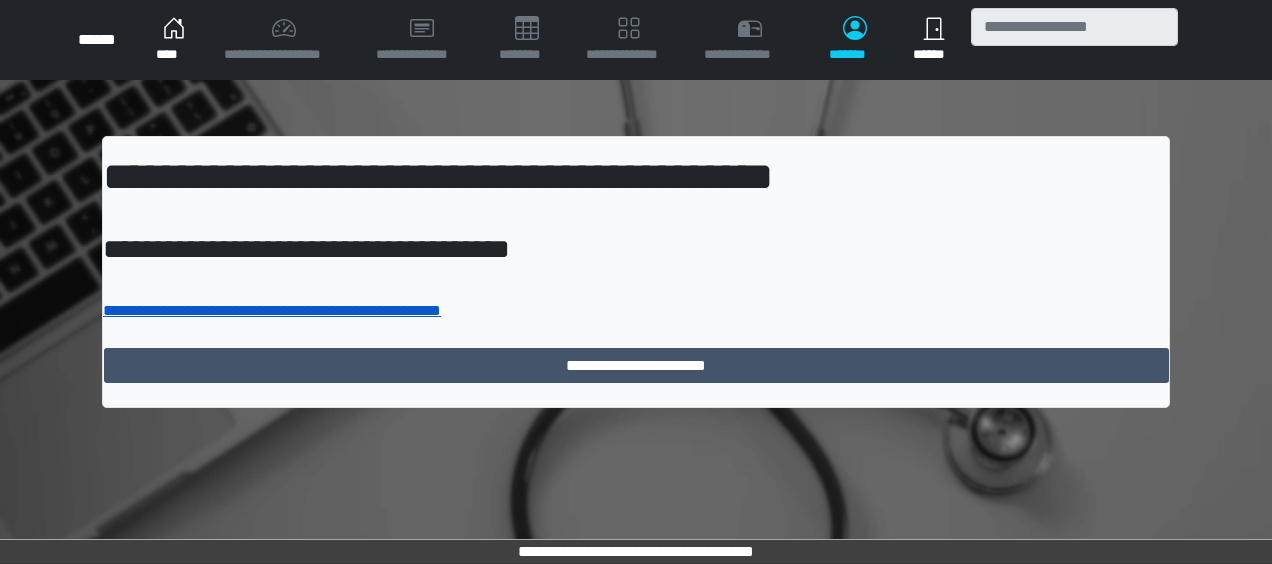 click on "**********" at bounding box center (272, 310) 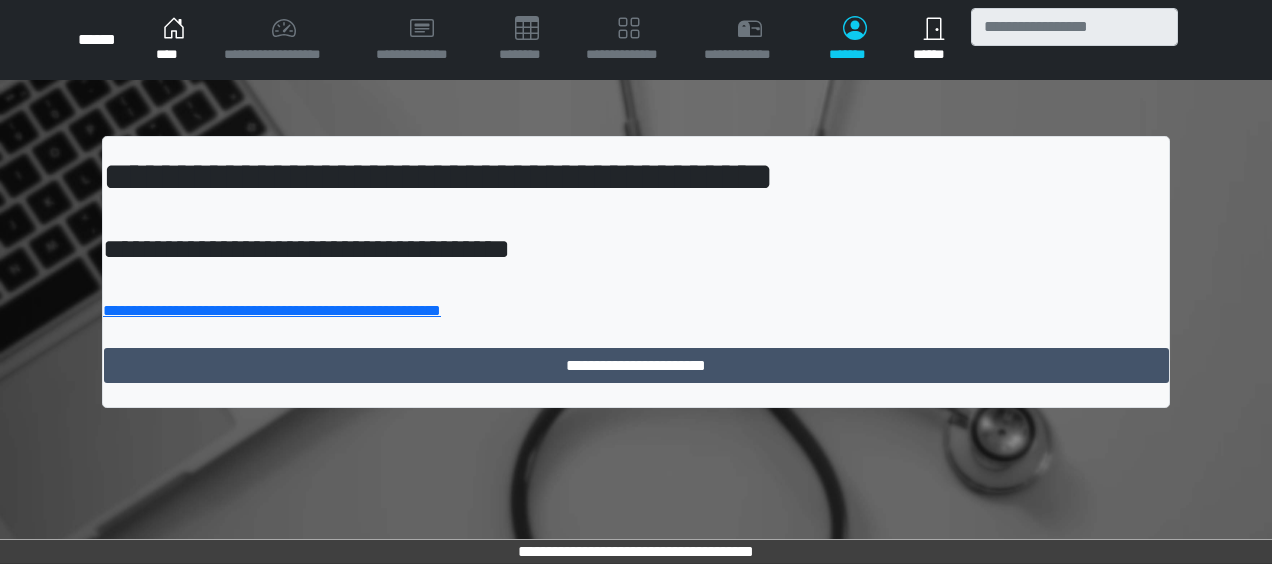 drag, startPoint x: 581, startPoint y: 85, endPoint x: 174, endPoint y: 36, distance: 409.93903 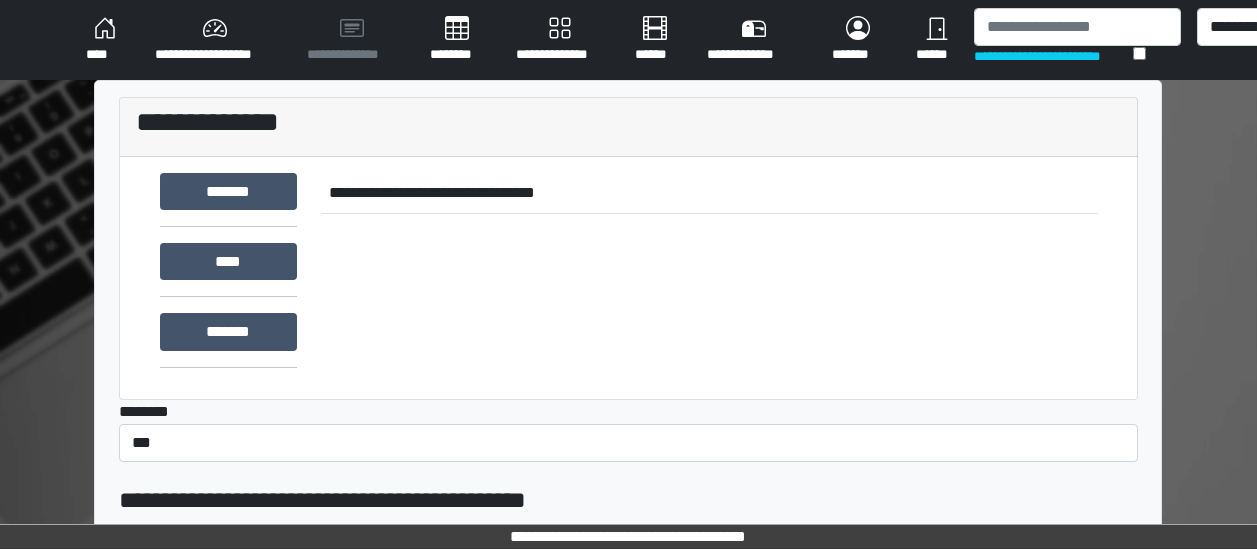 scroll, scrollTop: 0, scrollLeft: 0, axis: both 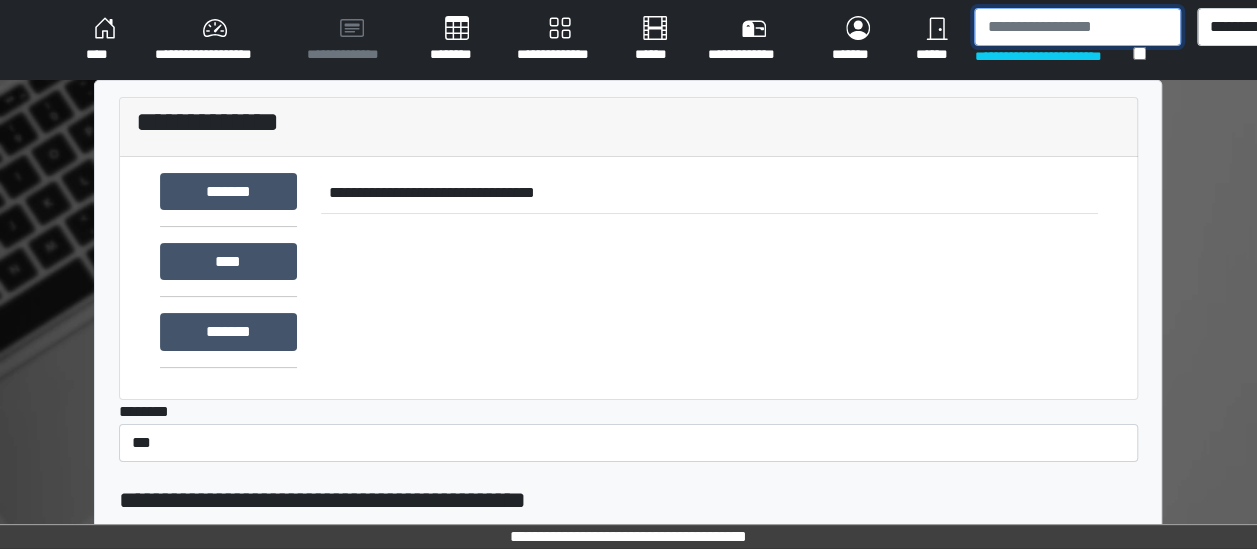click at bounding box center (1077, 27) 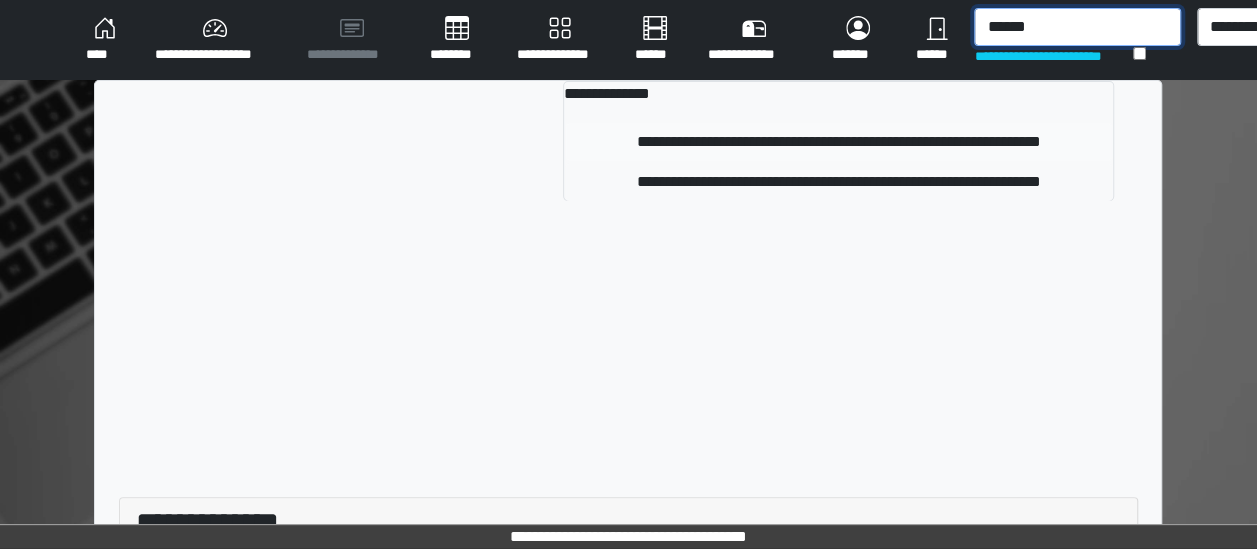 type on "******" 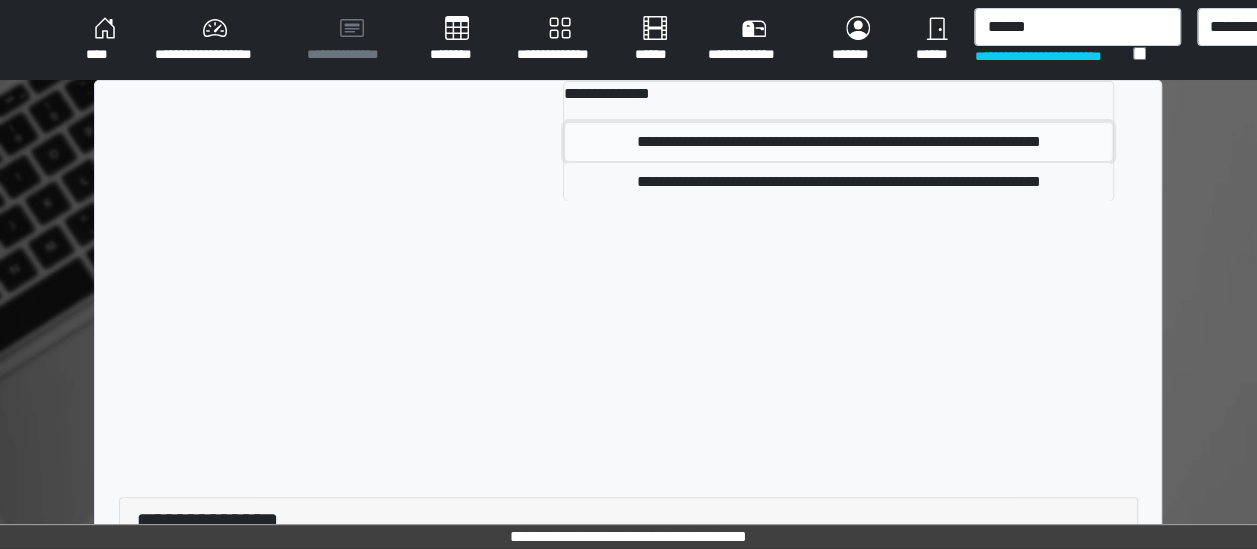 click on "**********" at bounding box center [838, 142] 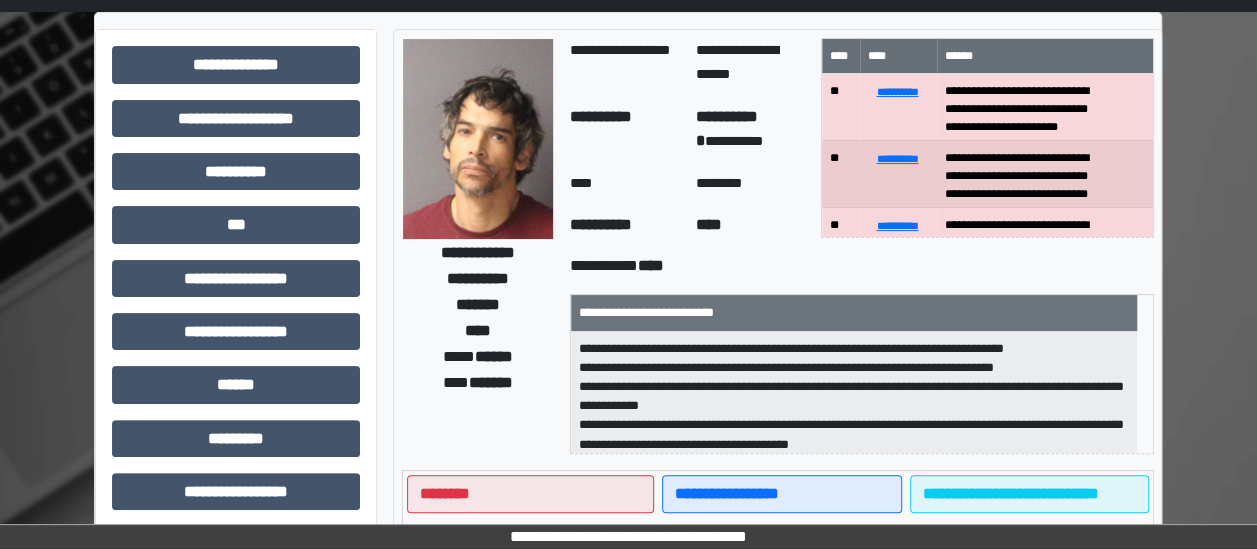 scroll, scrollTop: 56, scrollLeft: 0, axis: vertical 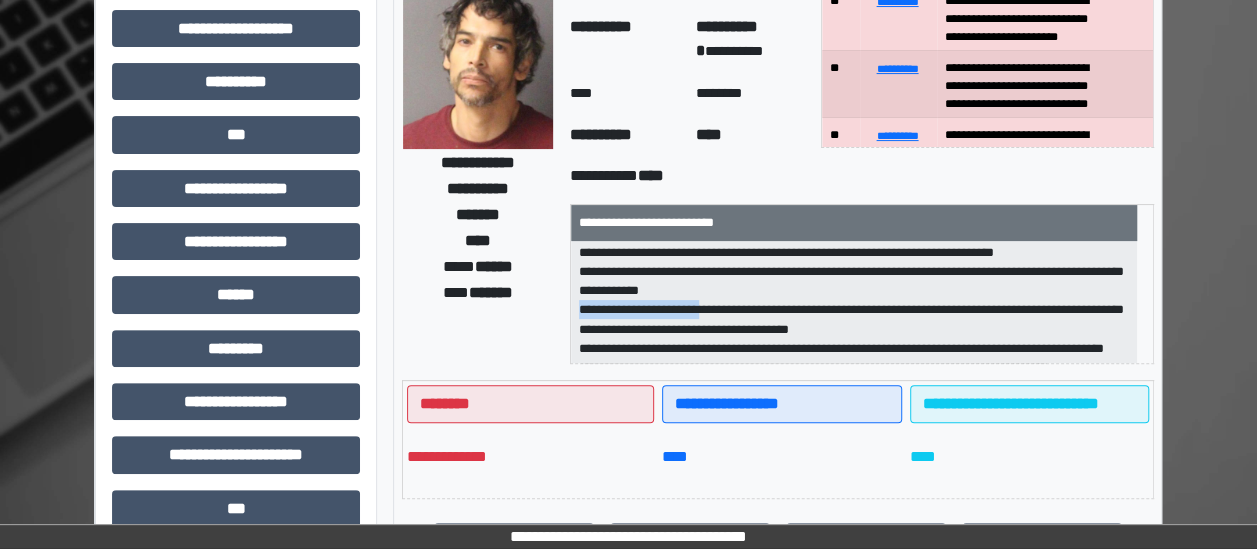 drag, startPoint x: 580, startPoint y: 311, endPoint x: 746, endPoint y: 312, distance: 166.003 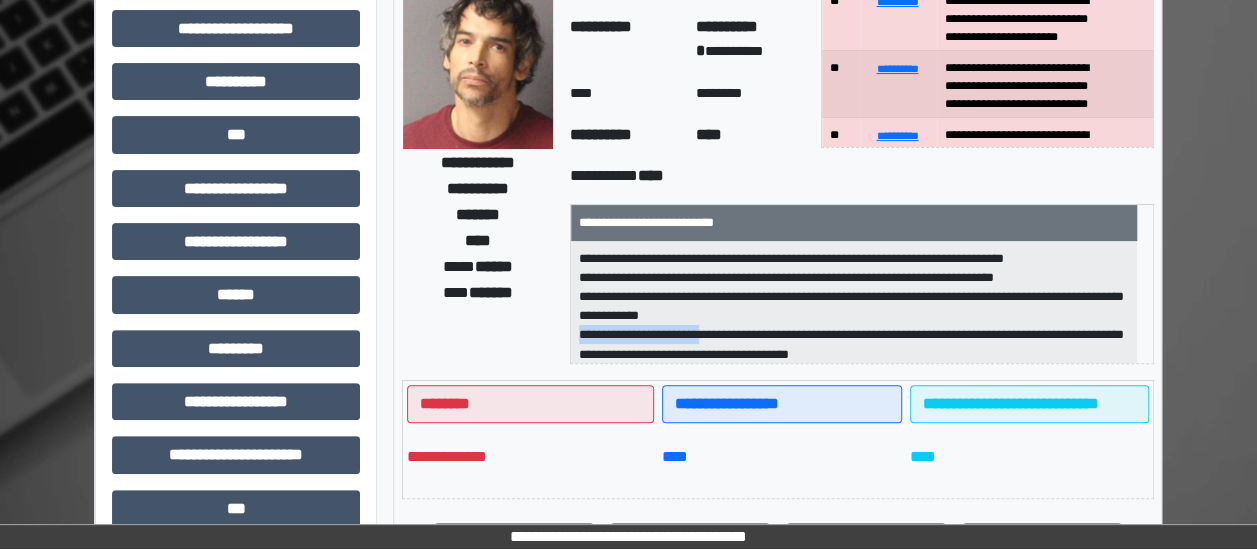 copy on "**********" 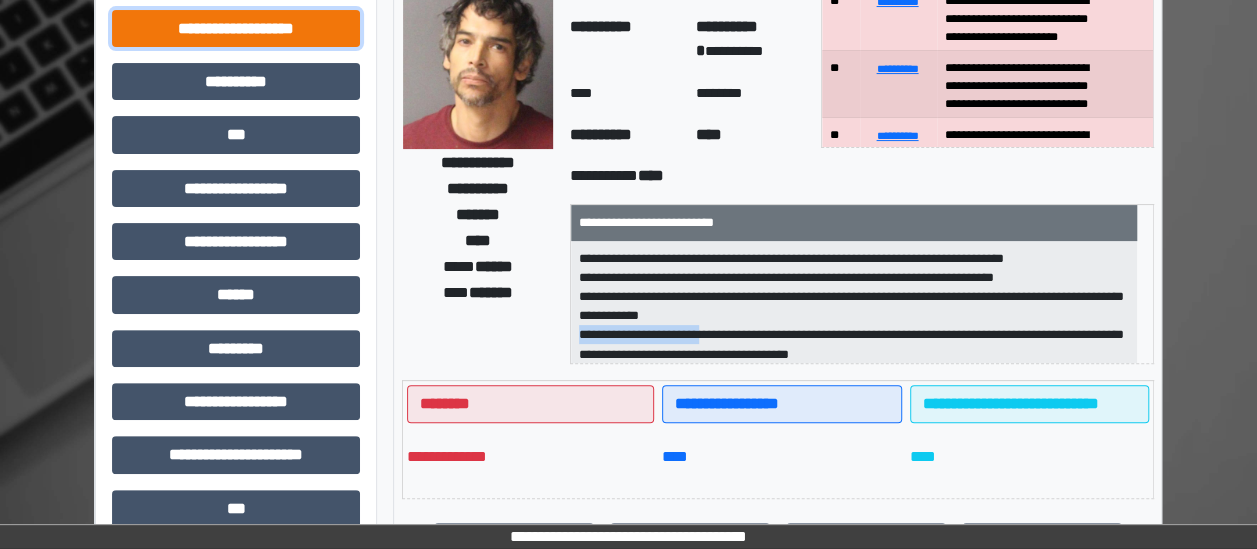 click on "**********" at bounding box center [236, 28] 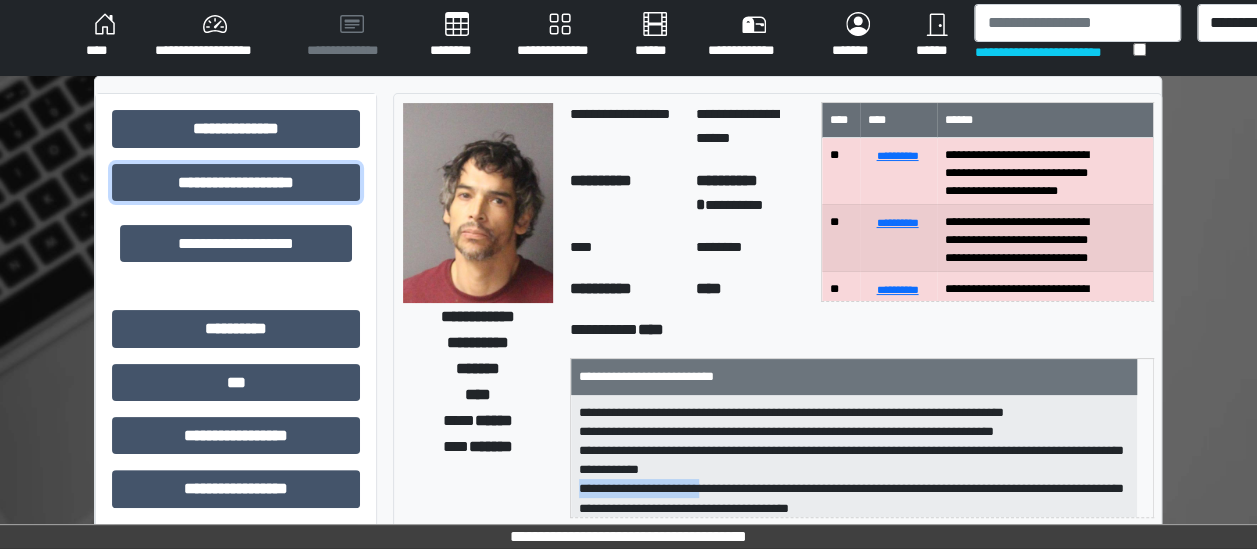 scroll, scrollTop: 3, scrollLeft: 0, axis: vertical 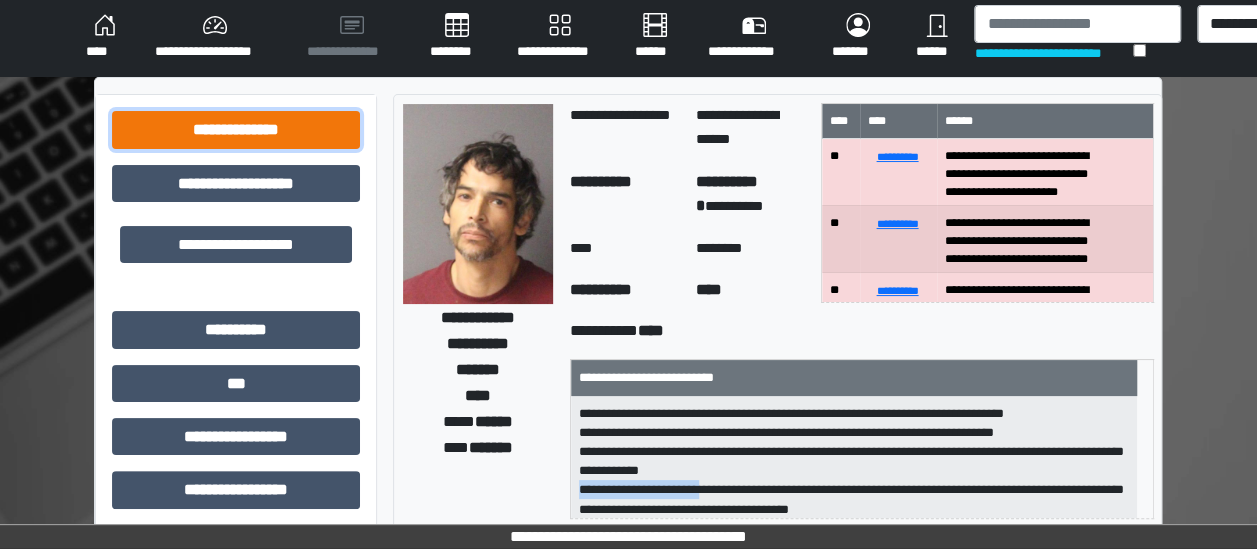 click on "**********" at bounding box center [236, 129] 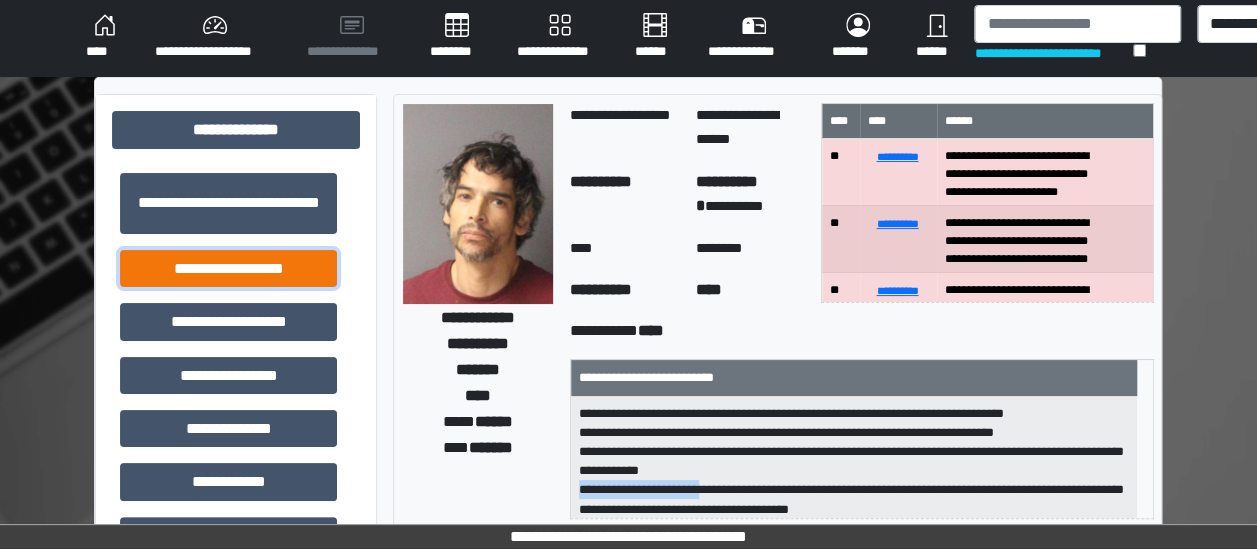 click on "**********" at bounding box center (228, 268) 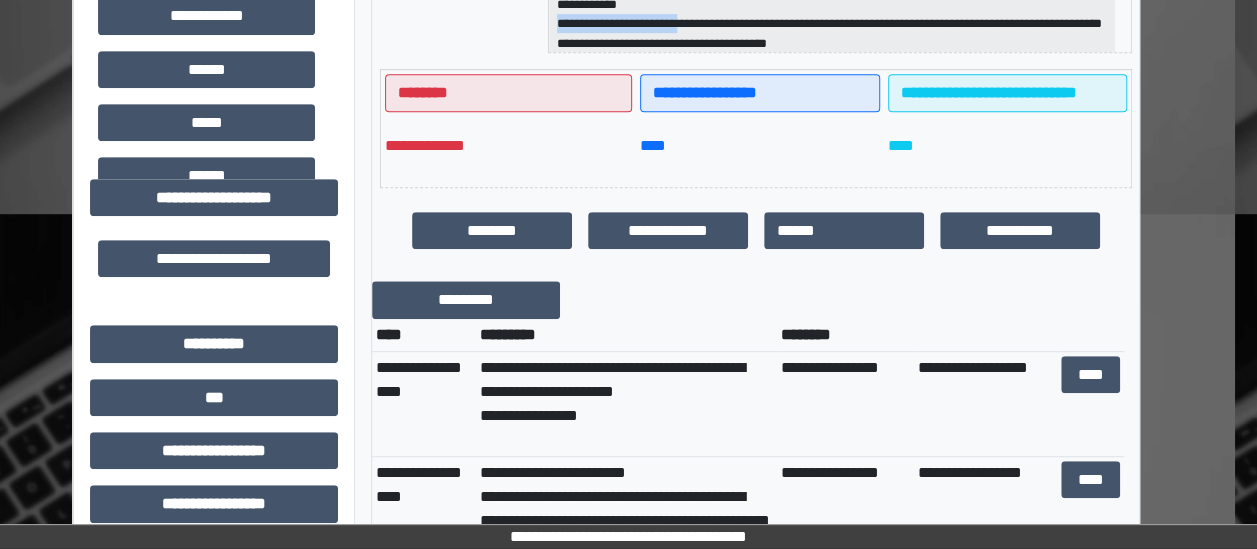 scroll, scrollTop: 471, scrollLeft: 22, axis: both 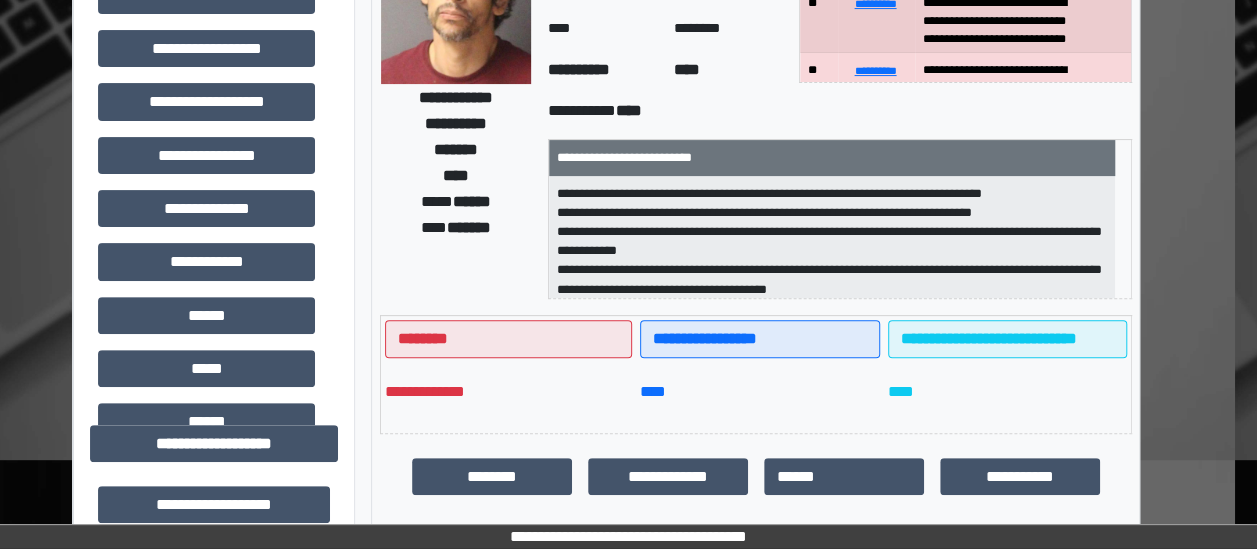 click on "**********" at bounding box center [832, 238] 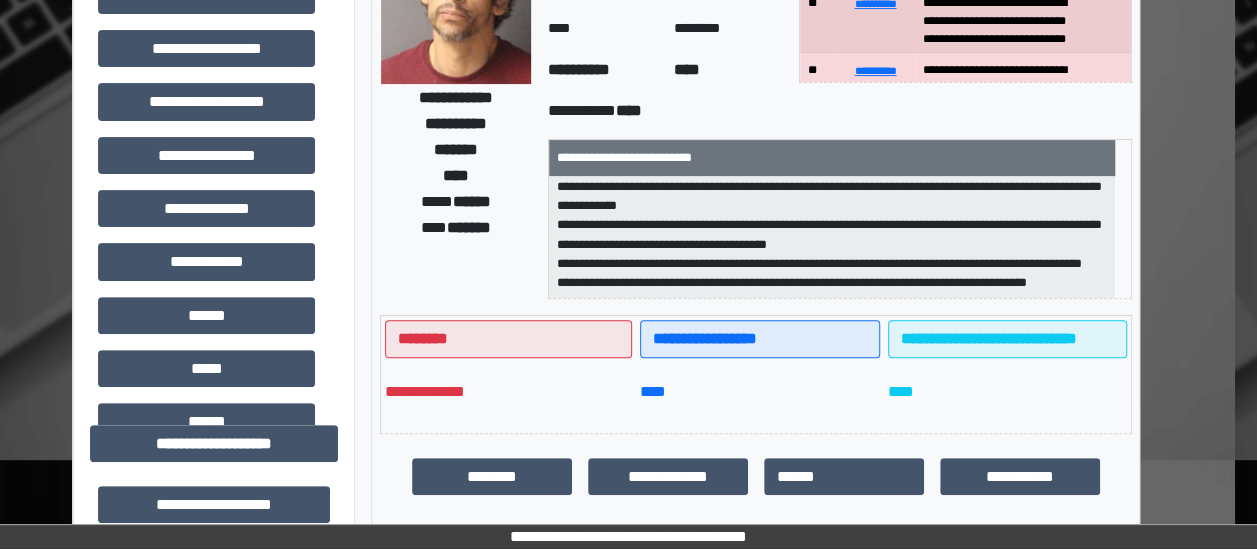 scroll, scrollTop: 82, scrollLeft: 0, axis: vertical 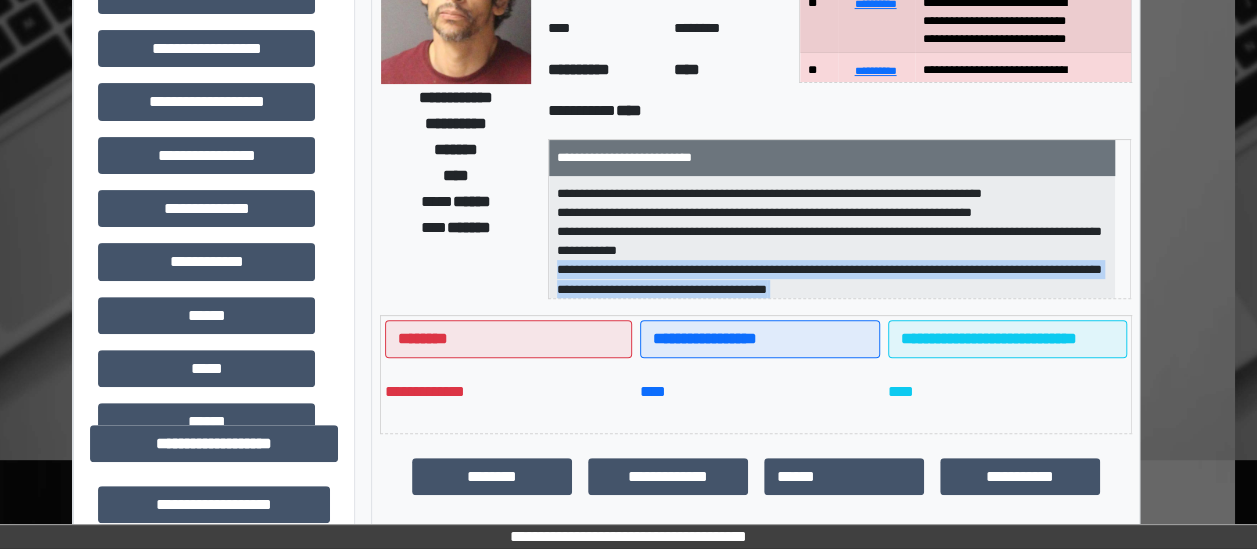 drag, startPoint x: 663, startPoint y: 238, endPoint x: 556, endPoint y: 265, distance: 110.35397 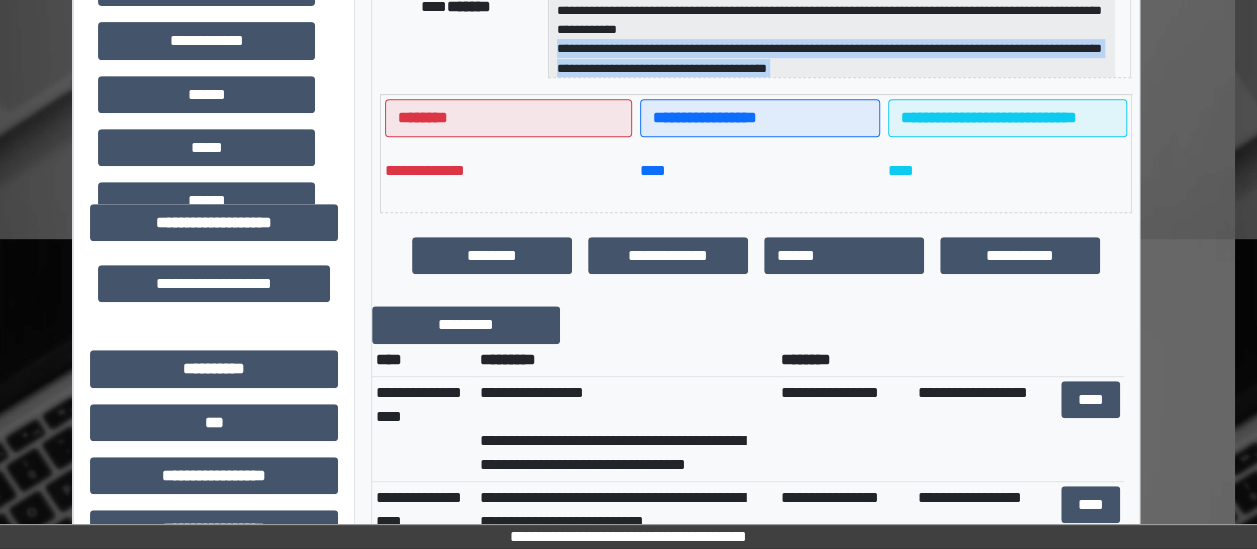 scroll, scrollTop: 443, scrollLeft: 22, axis: both 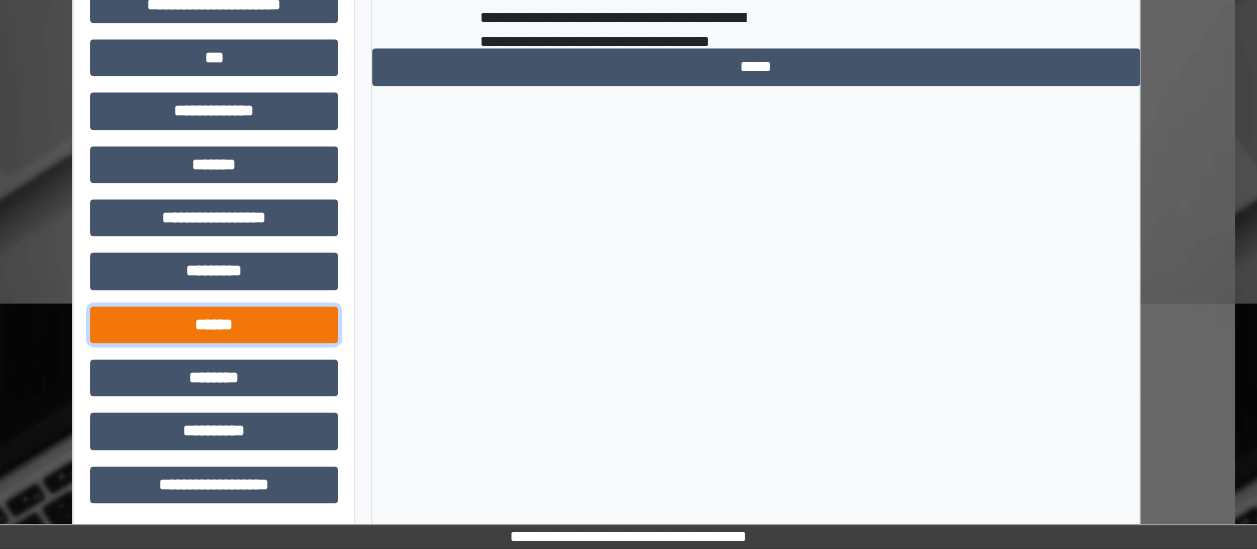 click on "******" at bounding box center (214, 324) 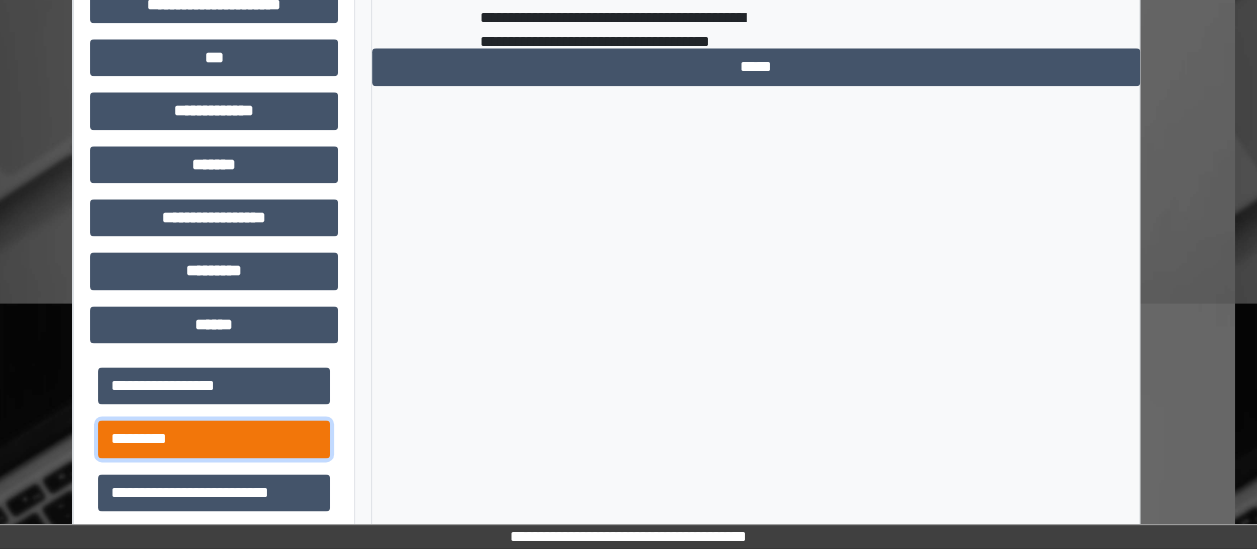 click on "*********" at bounding box center (214, 438) 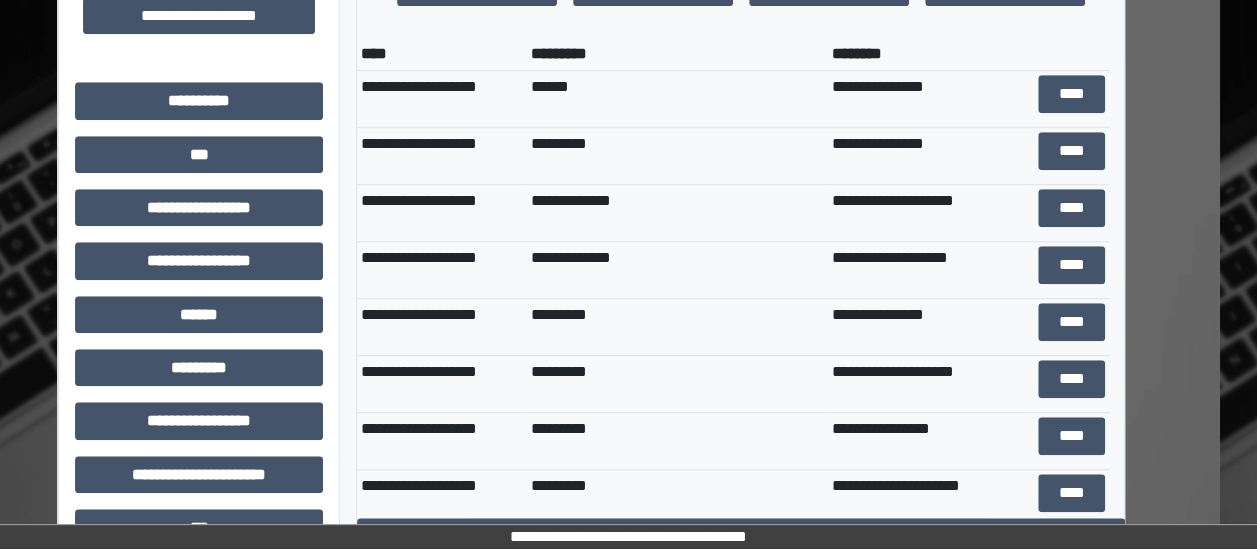 scroll, scrollTop: 700, scrollLeft: 37, axis: both 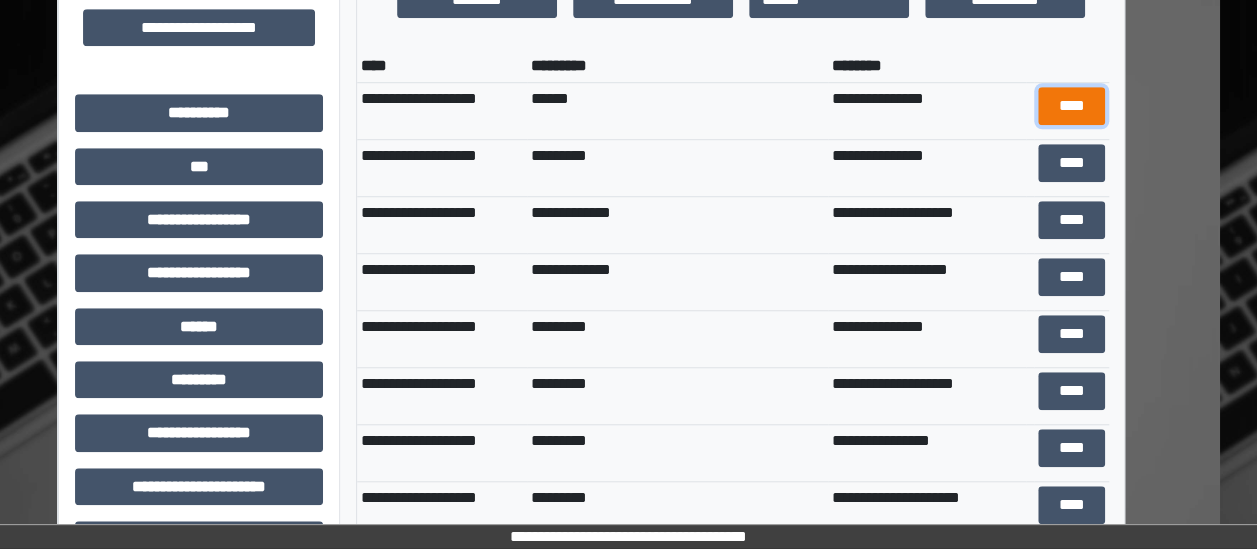 click on "****" at bounding box center [1071, 105] 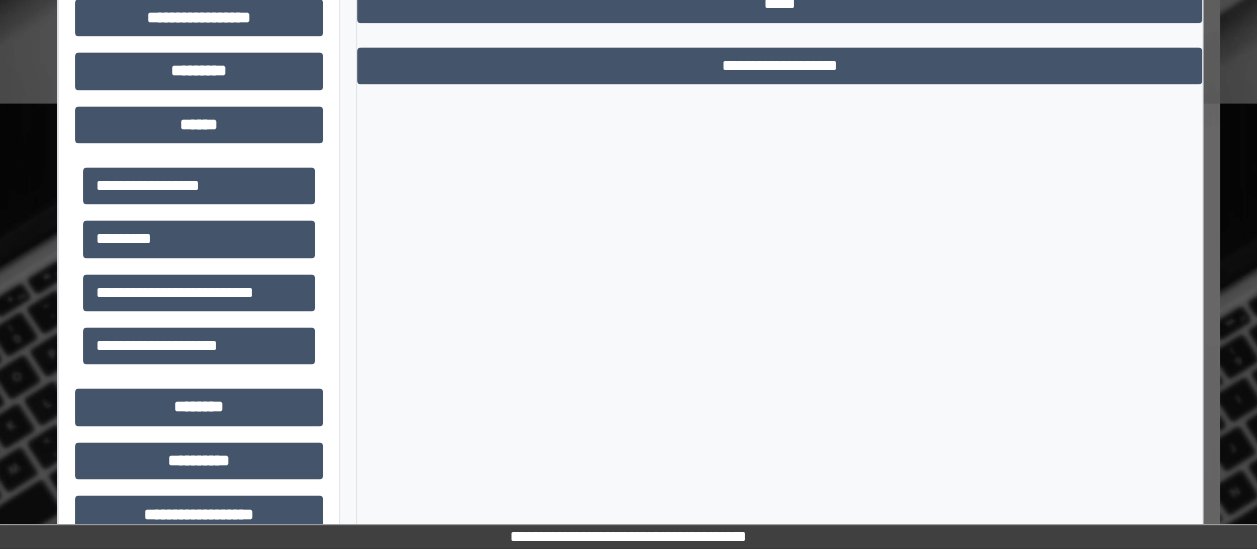 scroll, scrollTop: 1382, scrollLeft: 37, axis: both 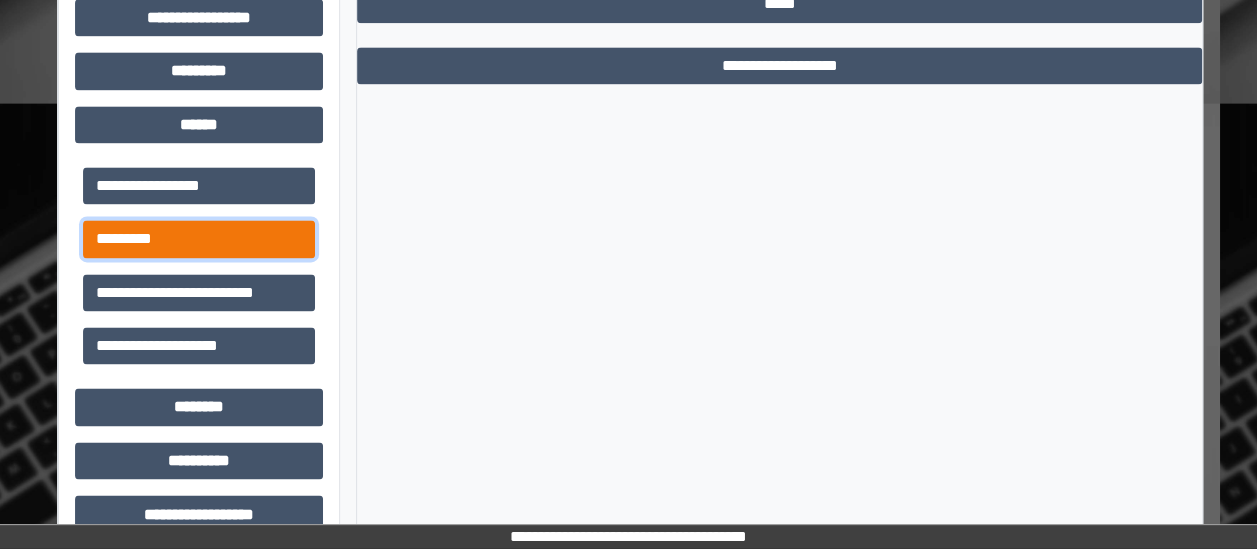 click on "*********" at bounding box center (199, 238) 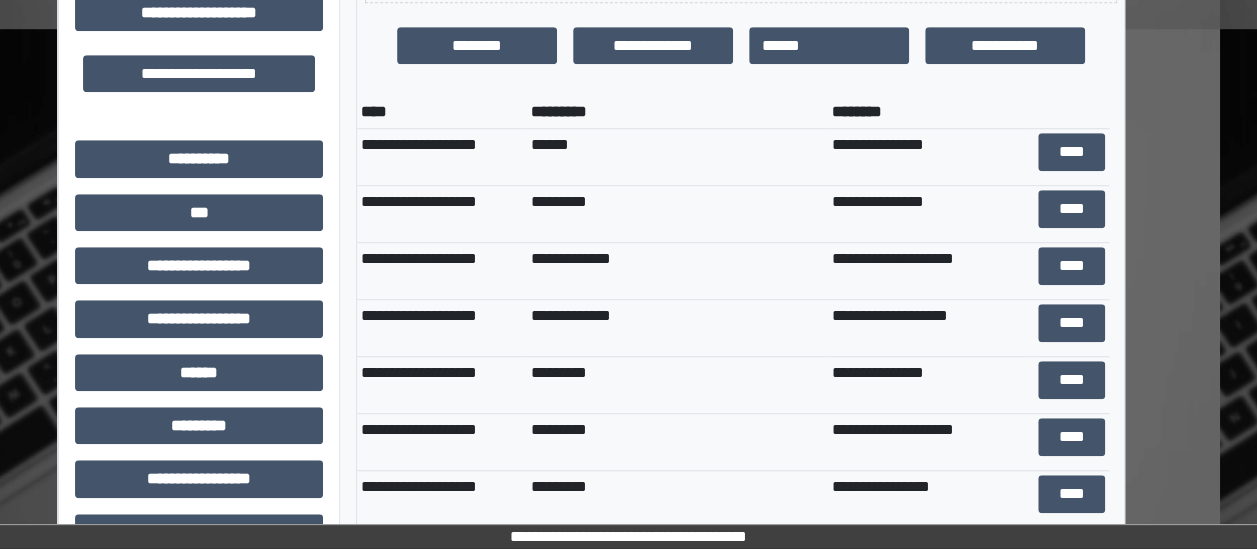 scroll, scrollTop: 648, scrollLeft: 37, axis: both 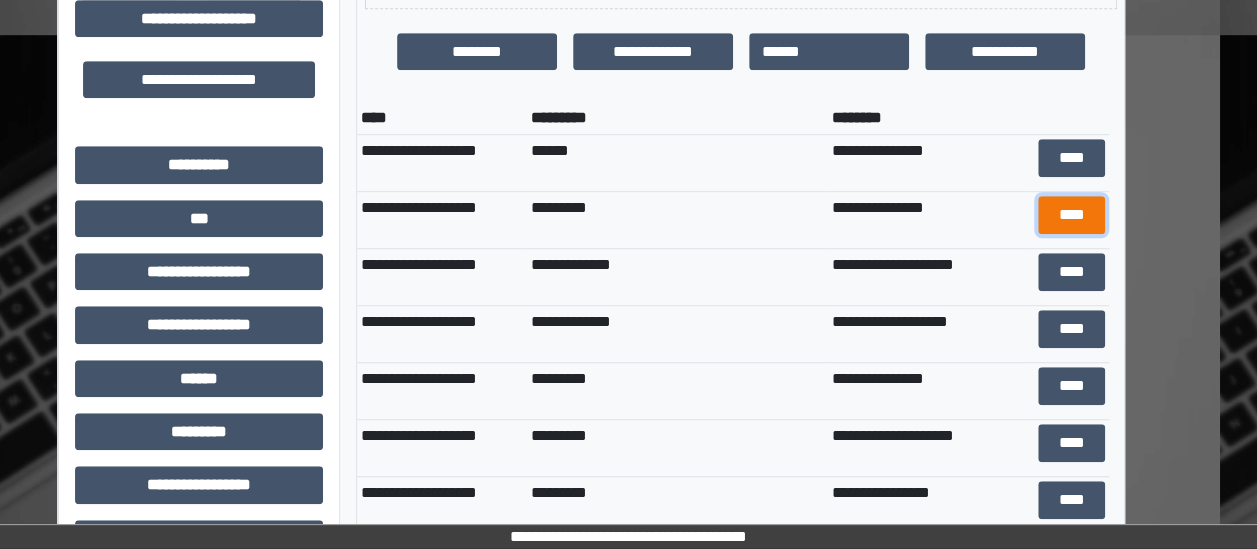 click on "****" at bounding box center (1071, 214) 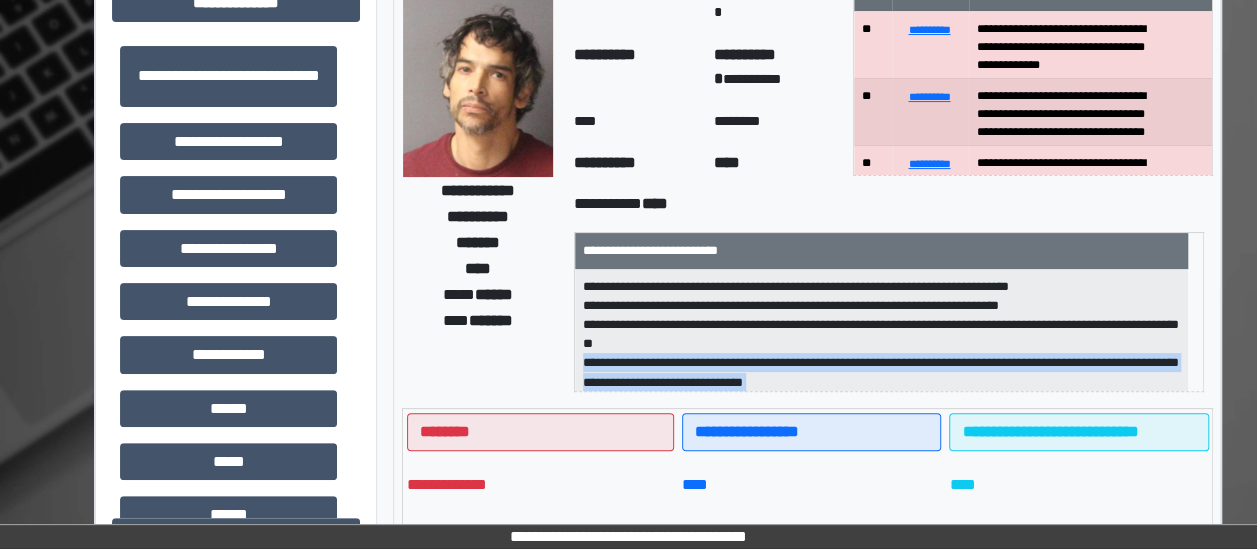 scroll, scrollTop: 0, scrollLeft: 0, axis: both 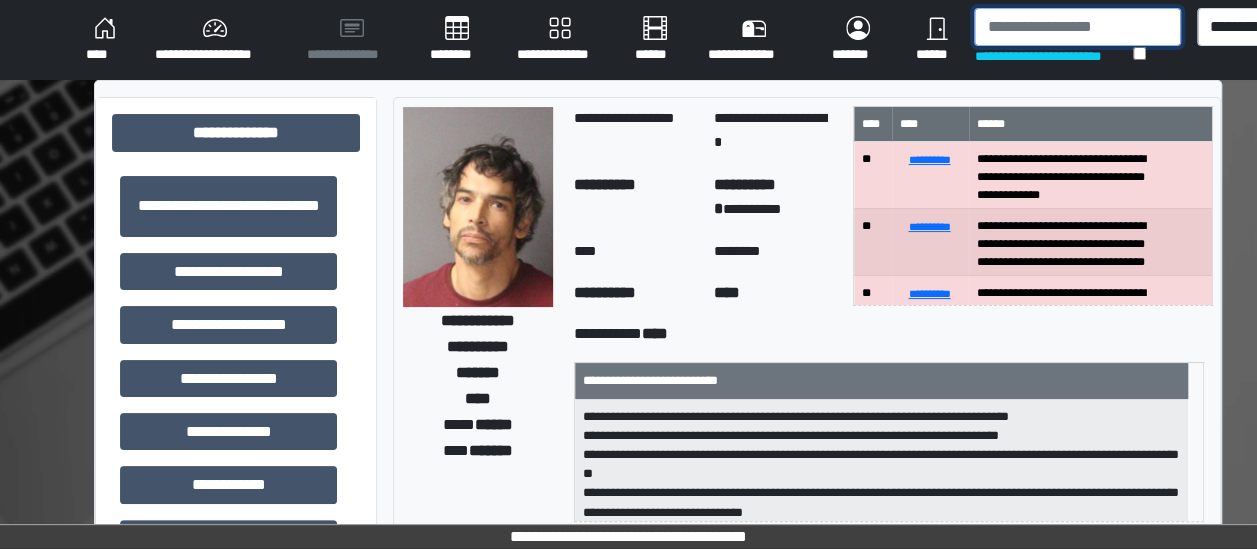 click at bounding box center [1077, 27] 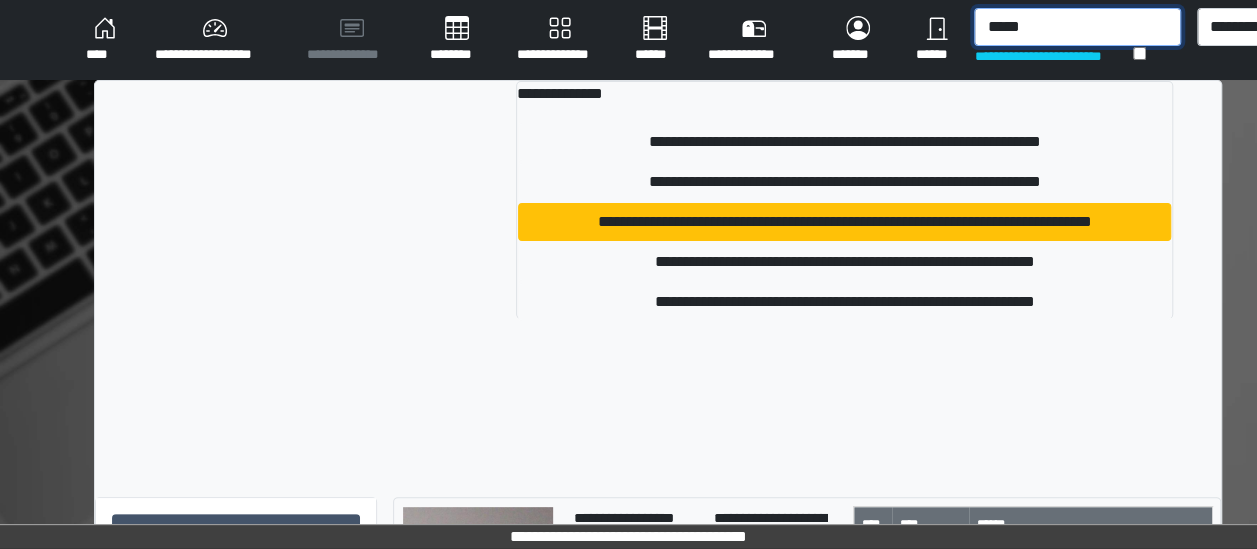 type on "*****" 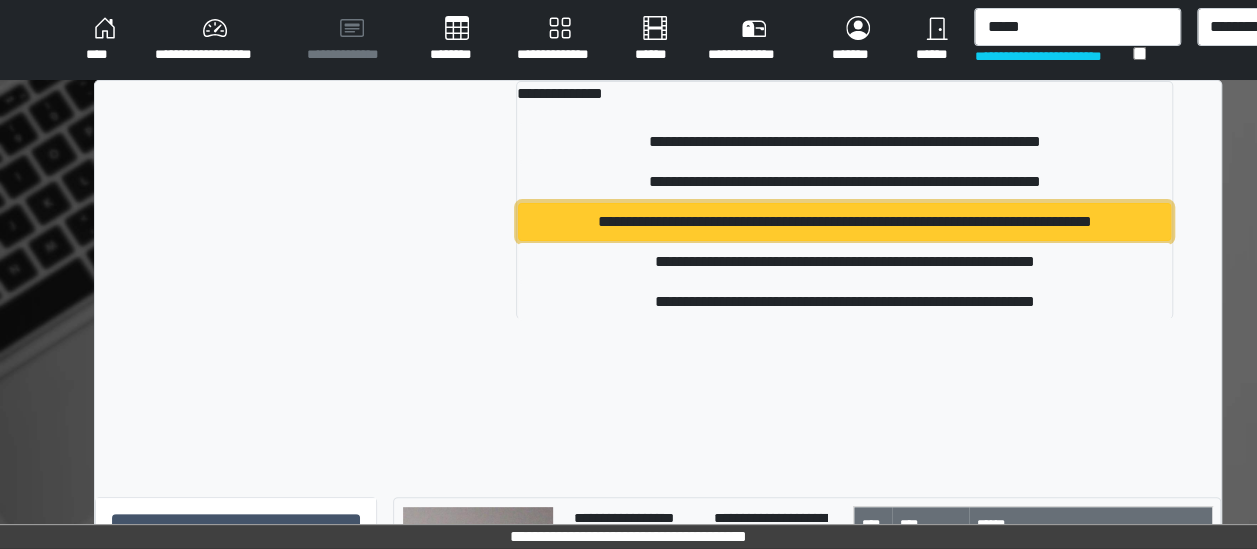 click on "**********" at bounding box center (845, 222) 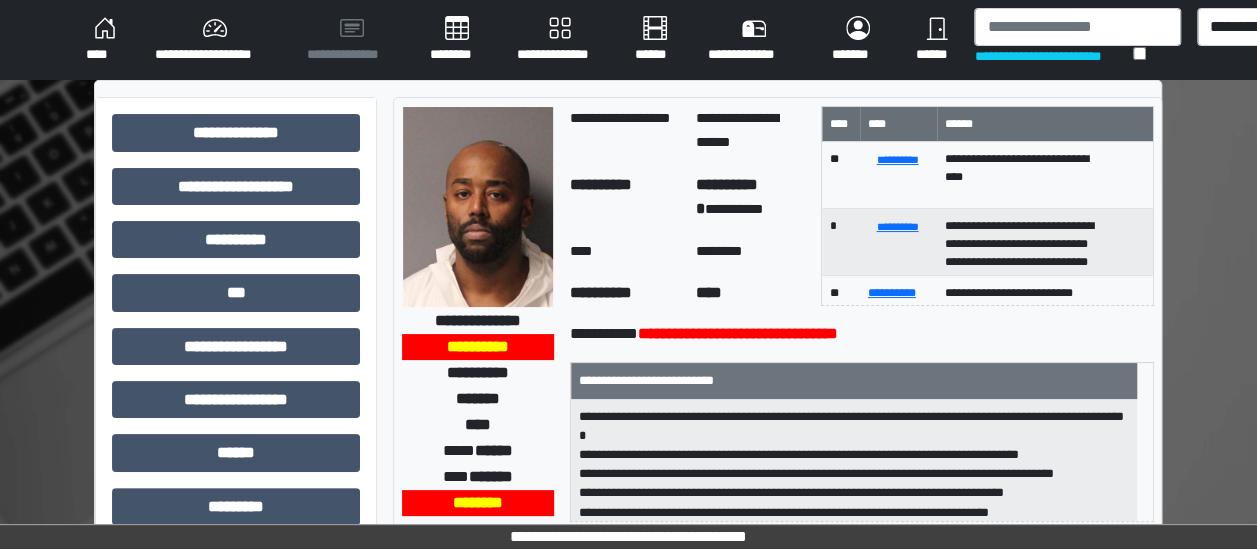 scroll, scrollTop: 25, scrollLeft: 0, axis: vertical 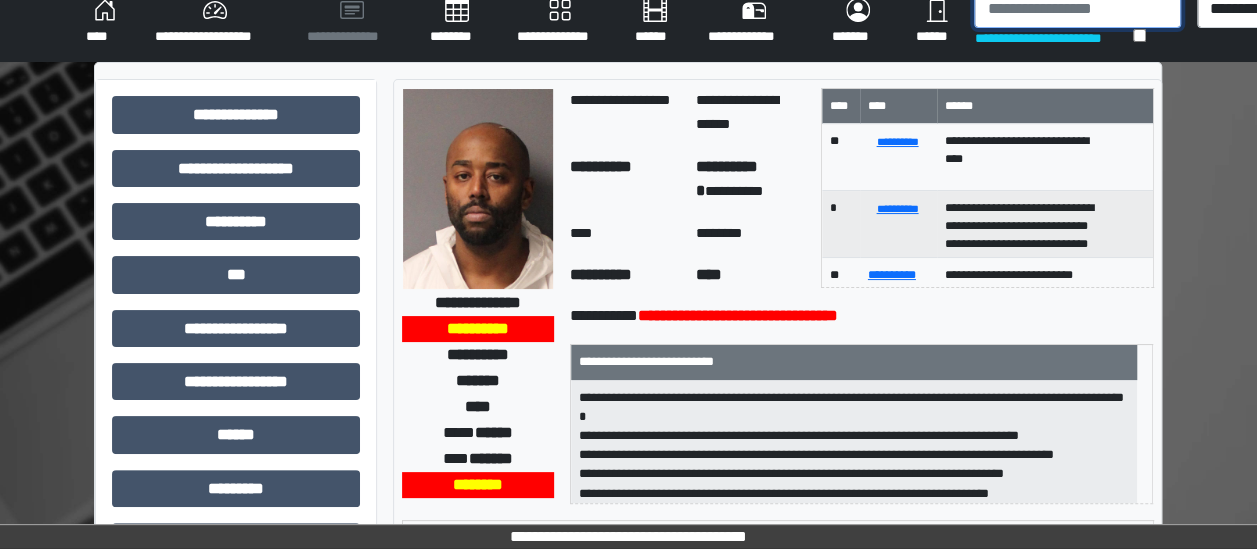 click at bounding box center [1077, 9] 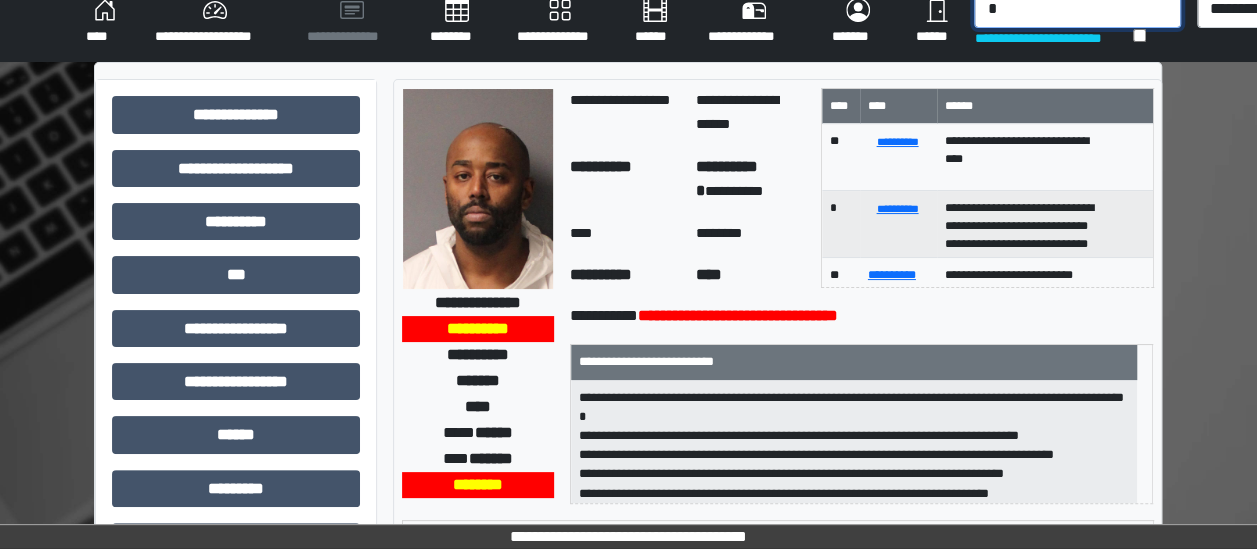 scroll, scrollTop: 16, scrollLeft: 0, axis: vertical 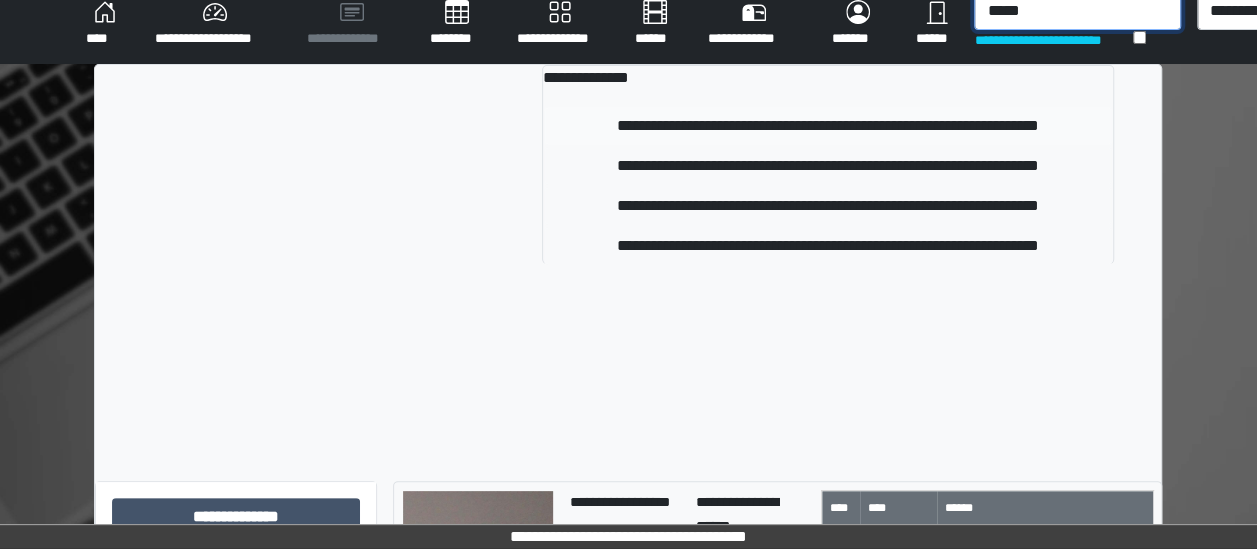 type on "*****" 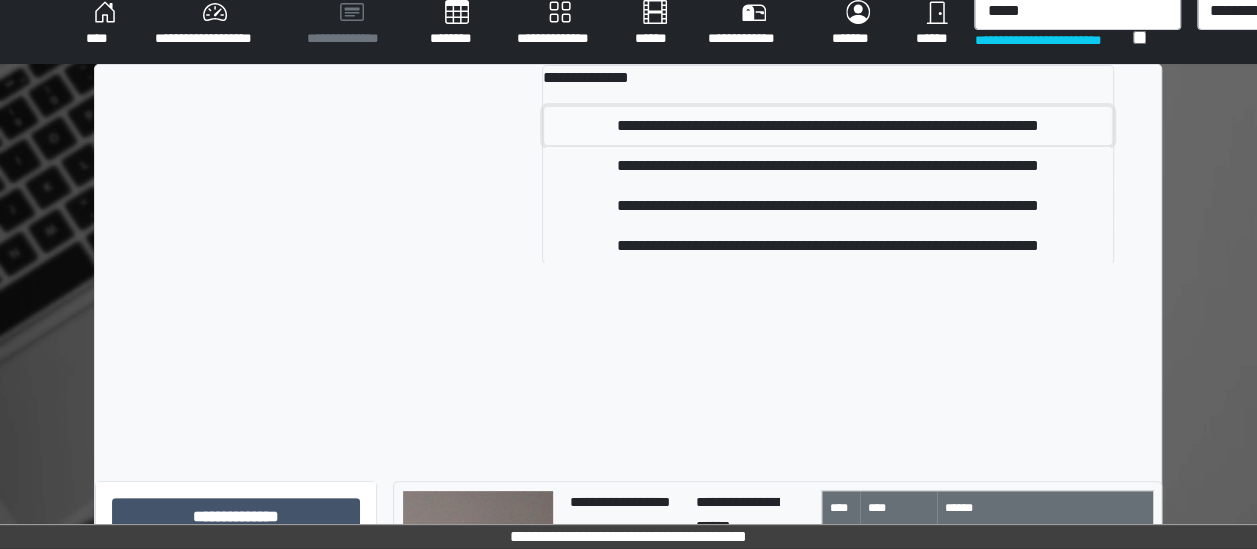 click on "**********" at bounding box center (828, 126) 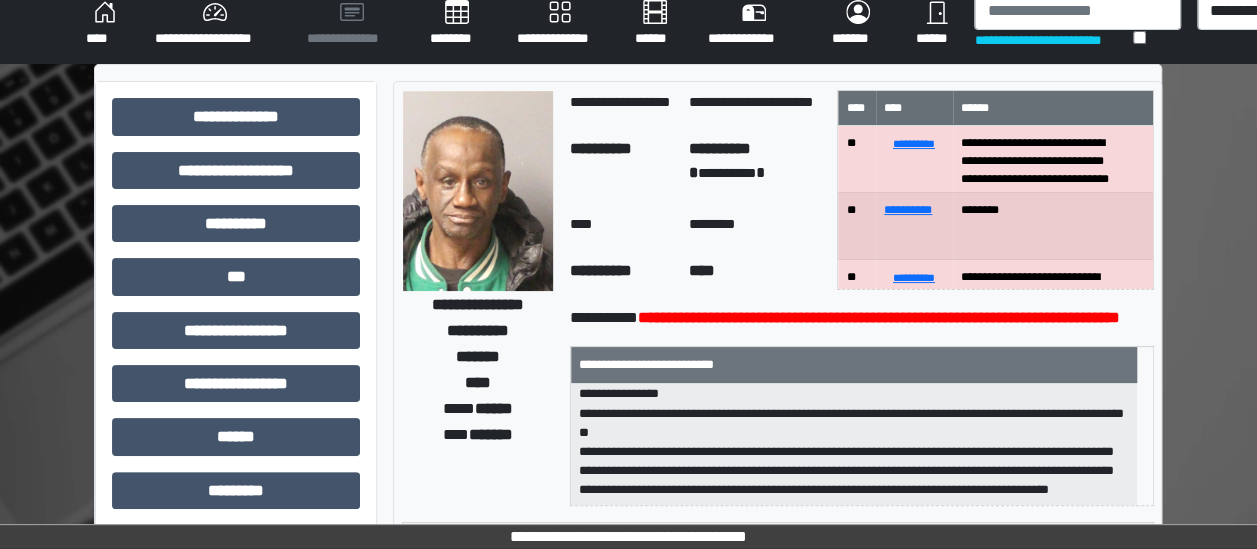 scroll, scrollTop: 332, scrollLeft: 0, axis: vertical 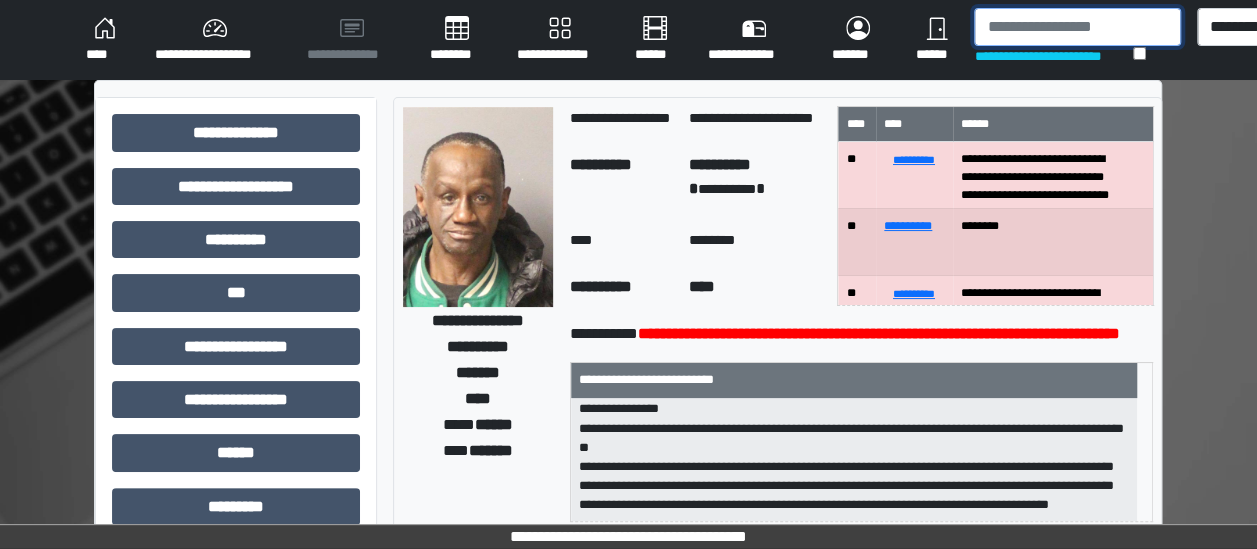 click at bounding box center [1077, 27] 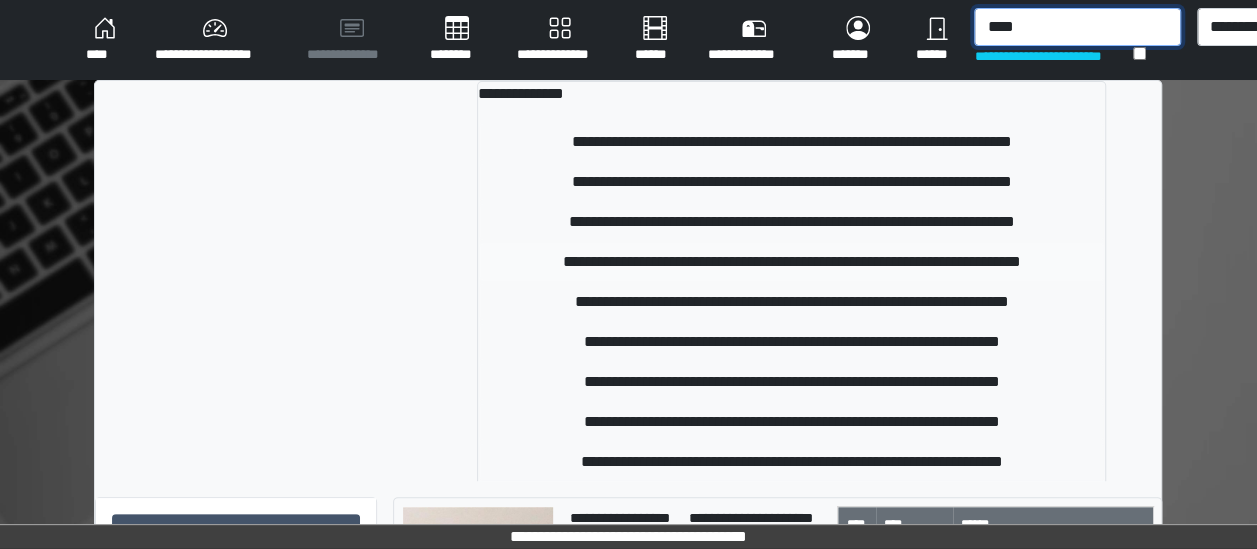 type on "****" 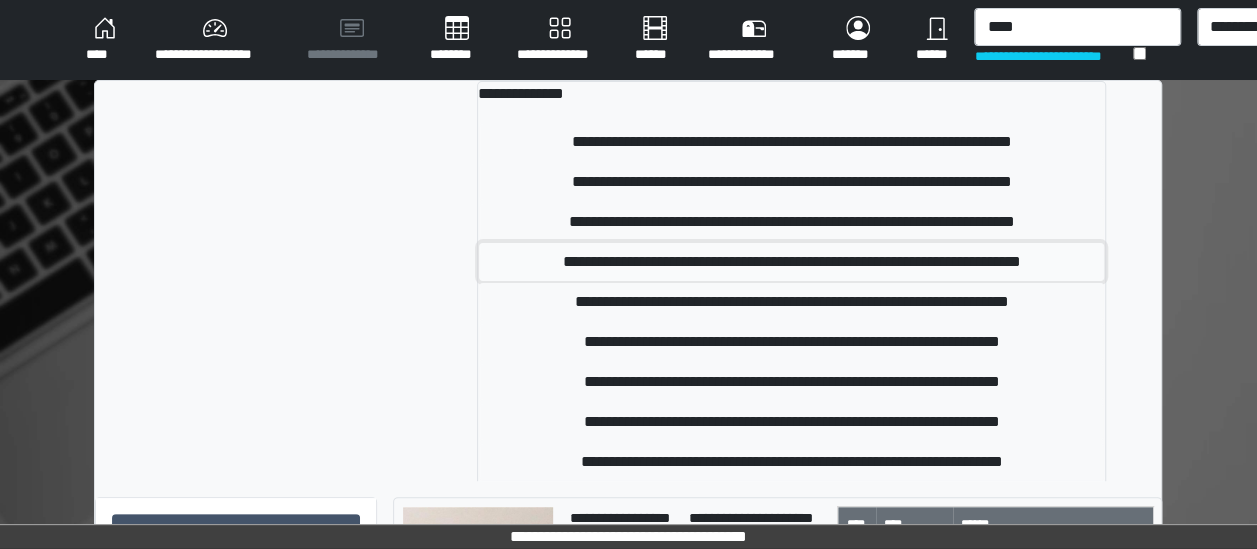 click on "**********" at bounding box center (791, 262) 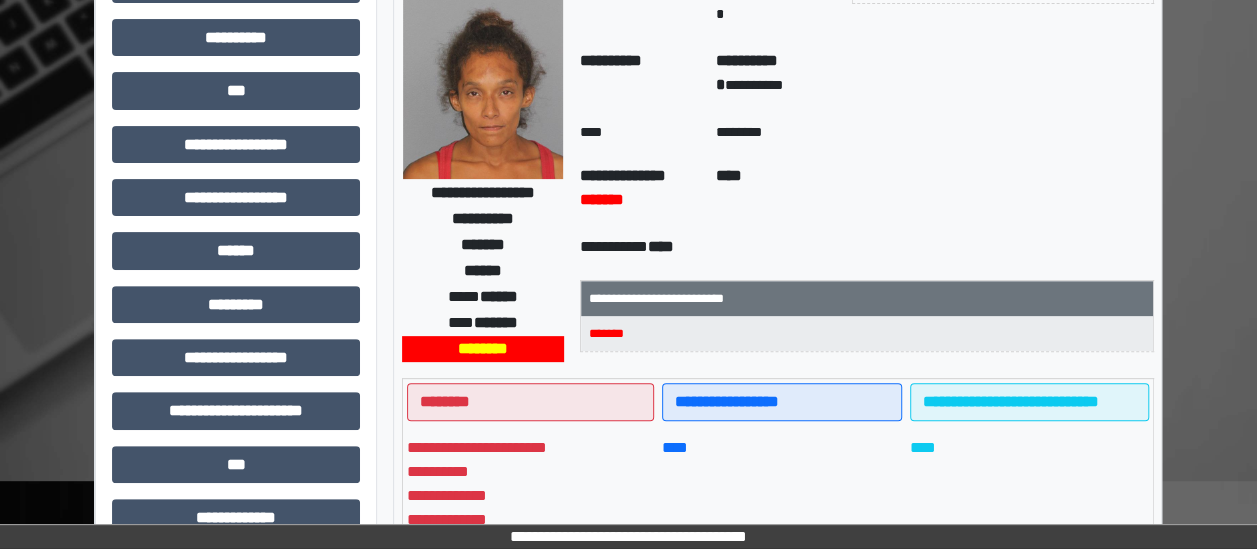 scroll, scrollTop: 0, scrollLeft: 0, axis: both 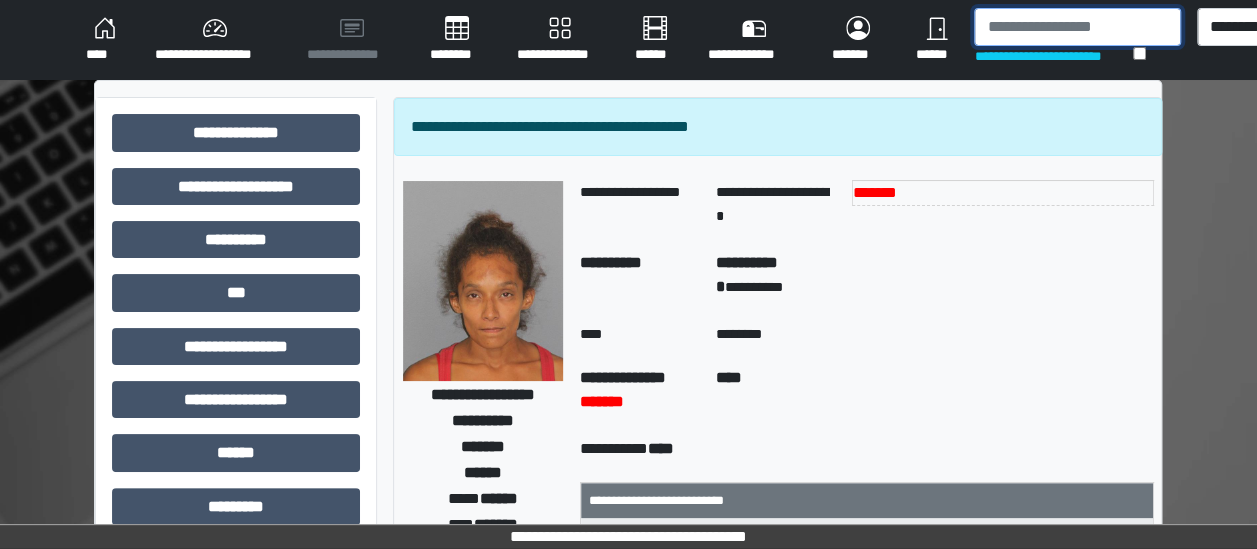 click at bounding box center (1077, 27) 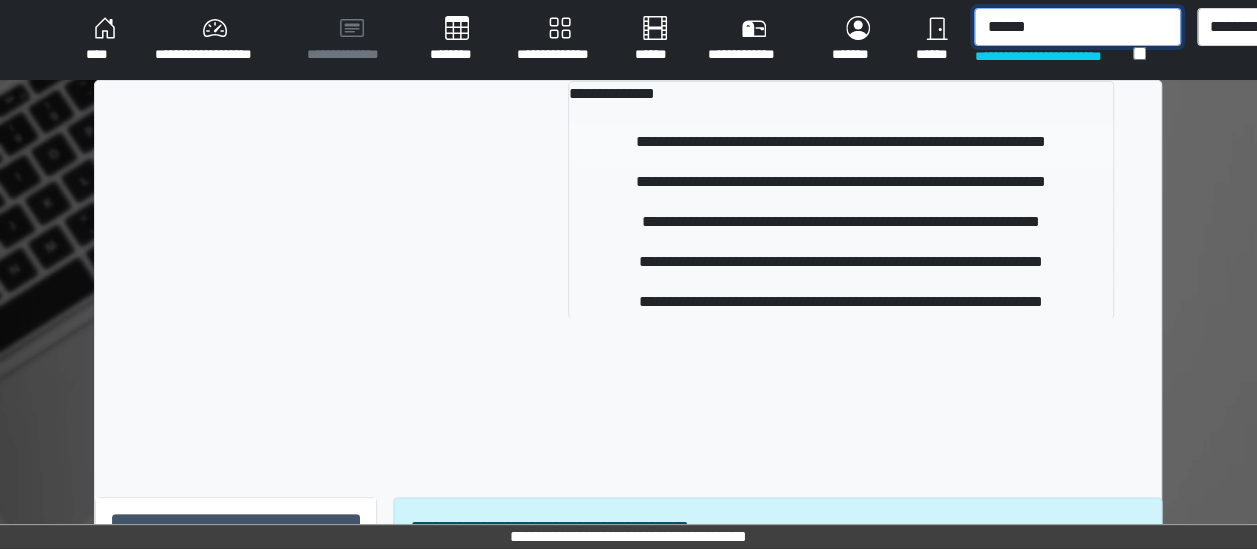 type on "******" 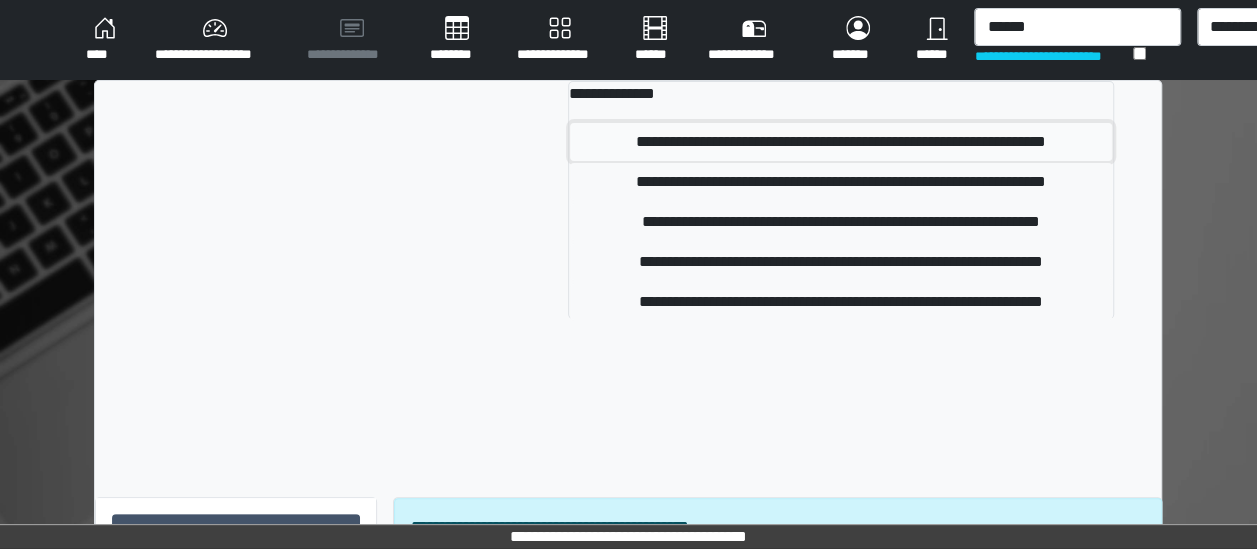 click on "**********" at bounding box center (841, 142) 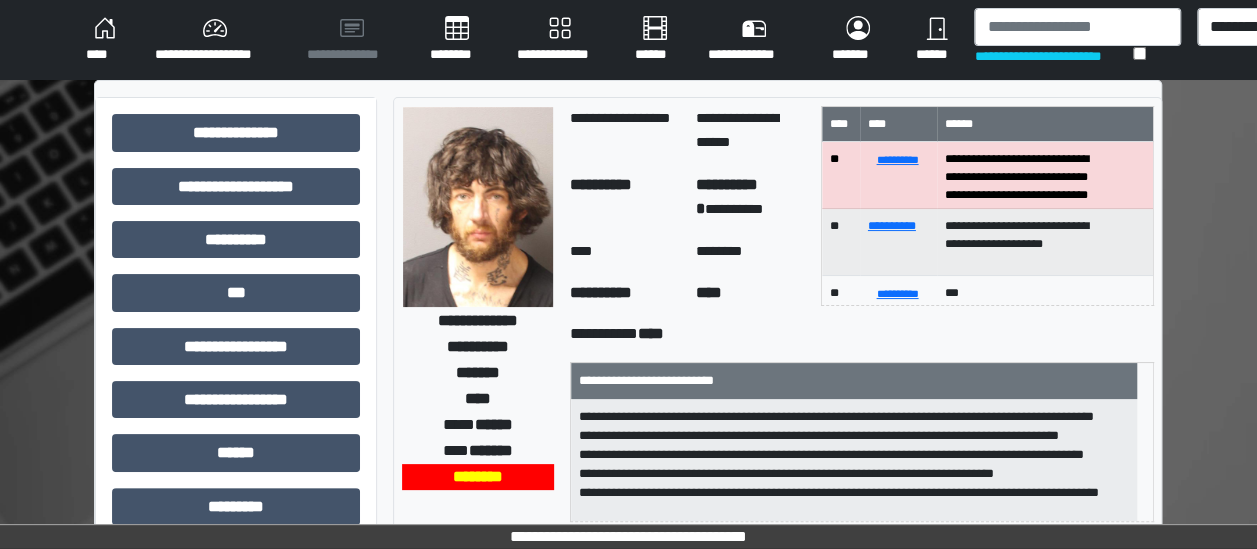 scroll, scrollTop: 63, scrollLeft: 0, axis: vertical 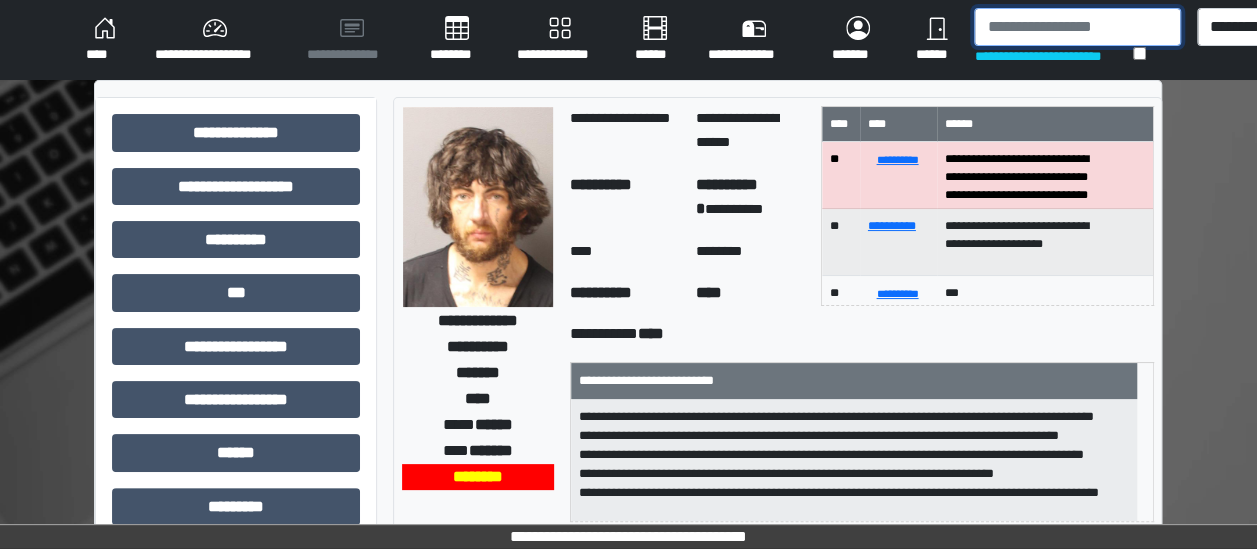 click at bounding box center [1077, 27] 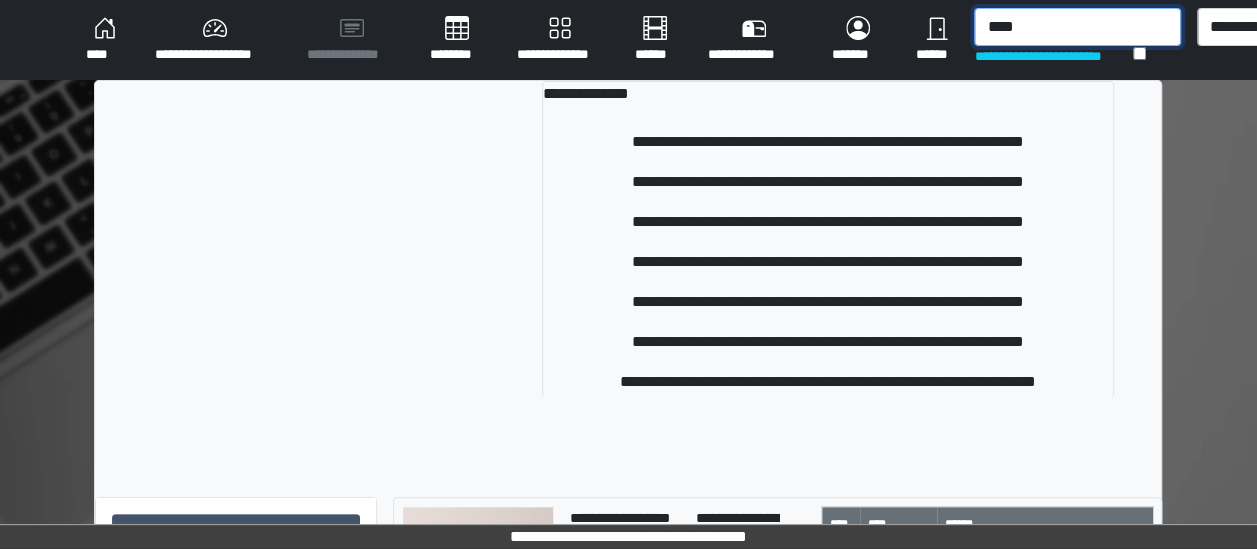 type on "****" 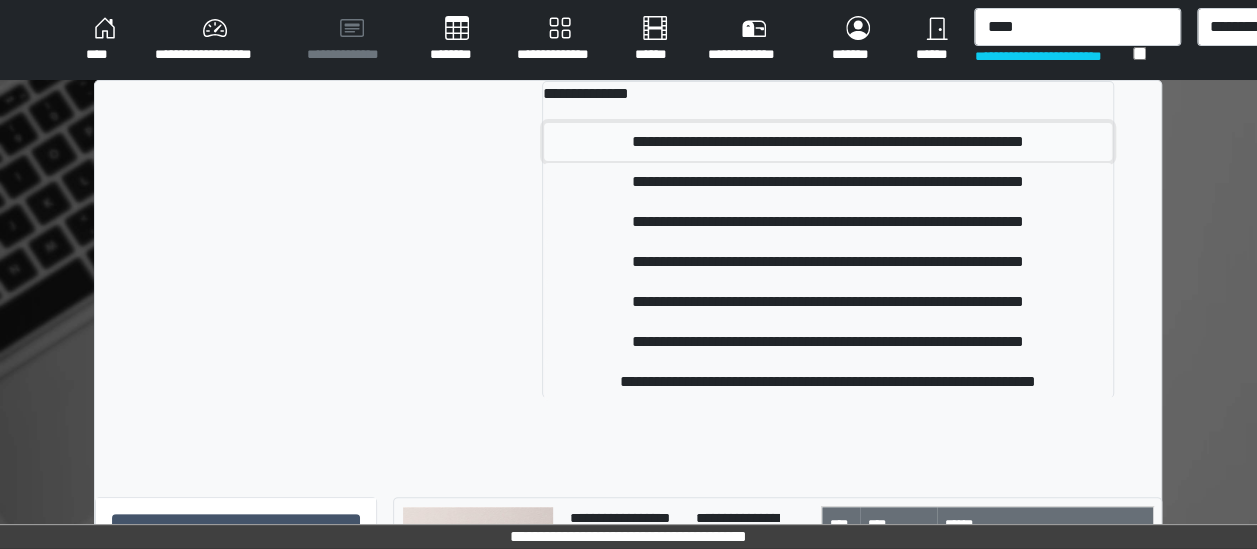click on "**********" at bounding box center [828, 142] 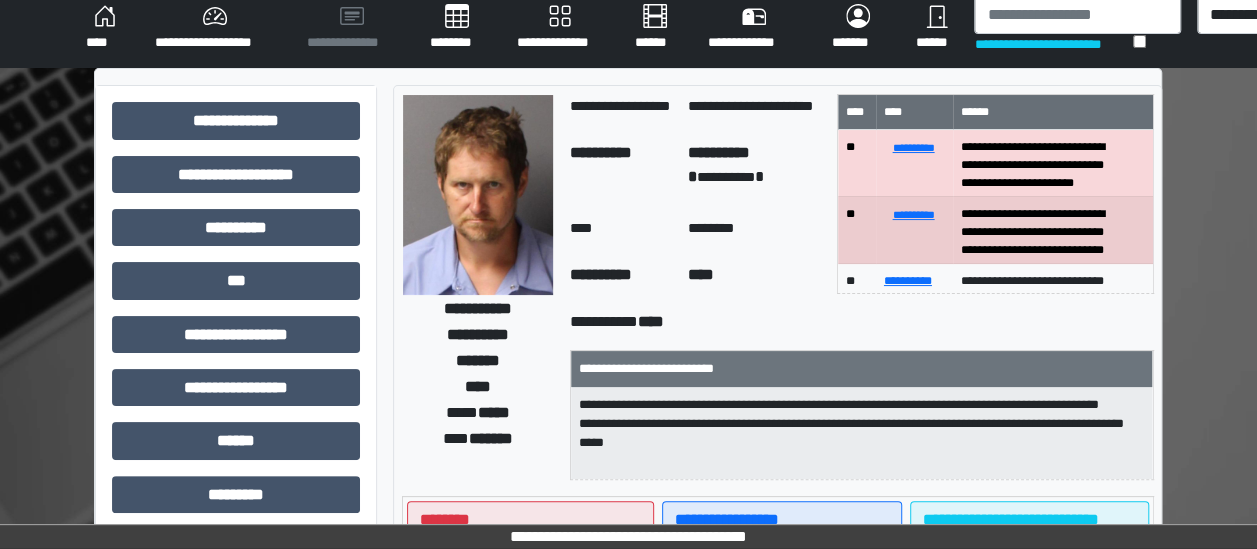 scroll, scrollTop: 0, scrollLeft: 0, axis: both 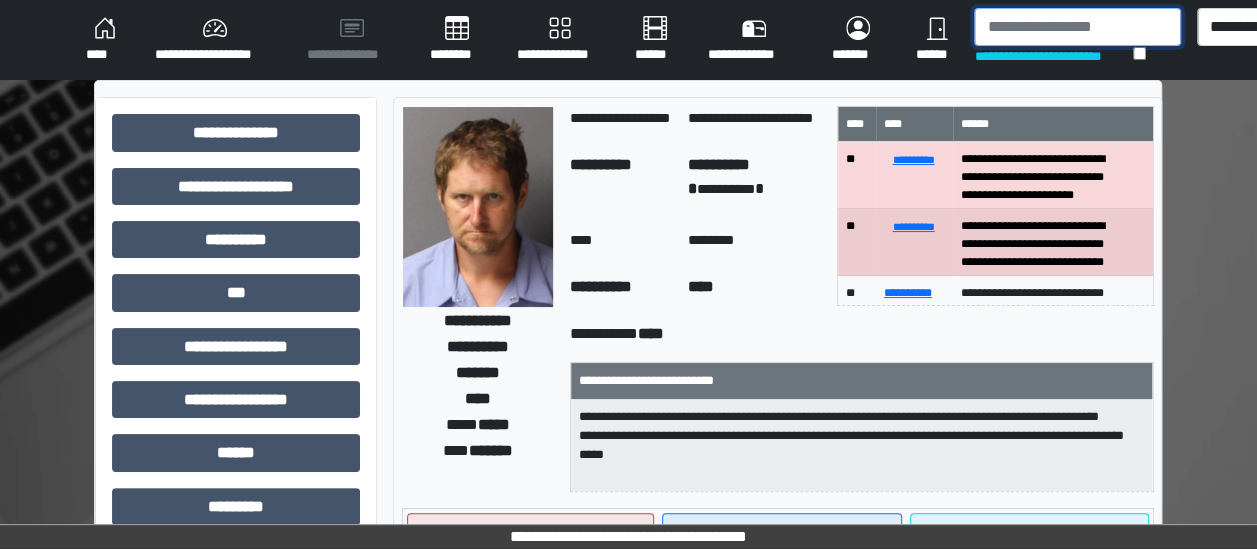 click at bounding box center [1077, 27] 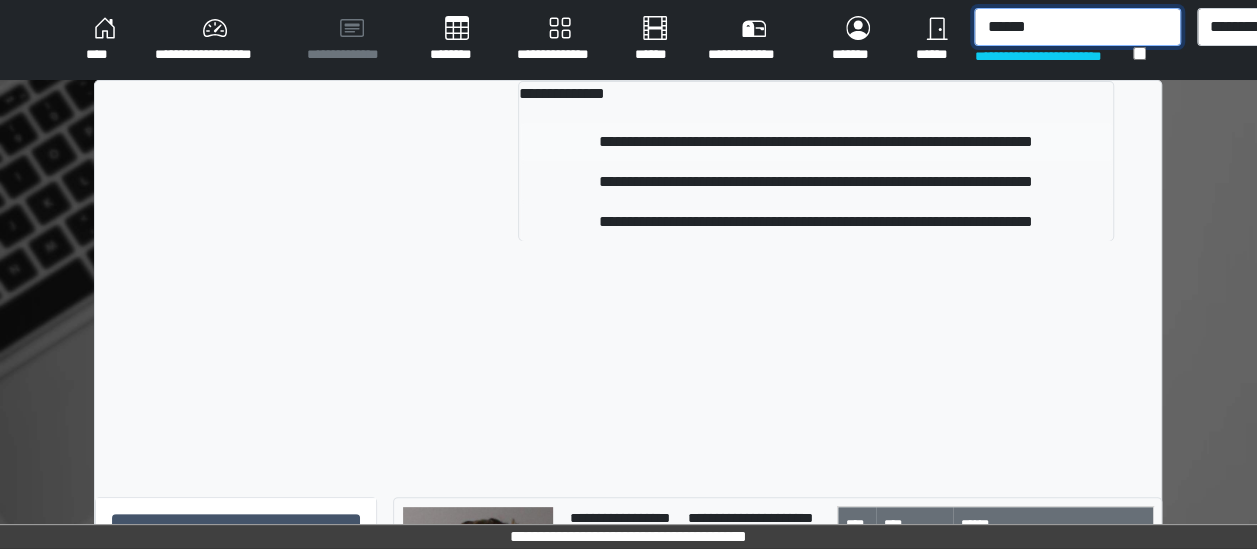 type on "******" 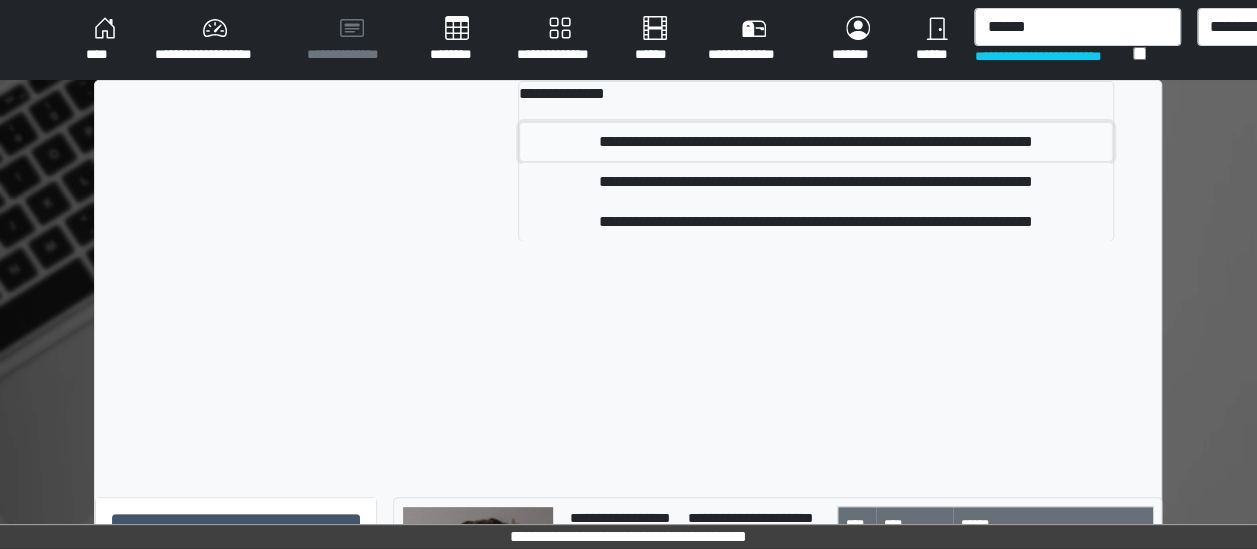 click on "**********" at bounding box center (816, 142) 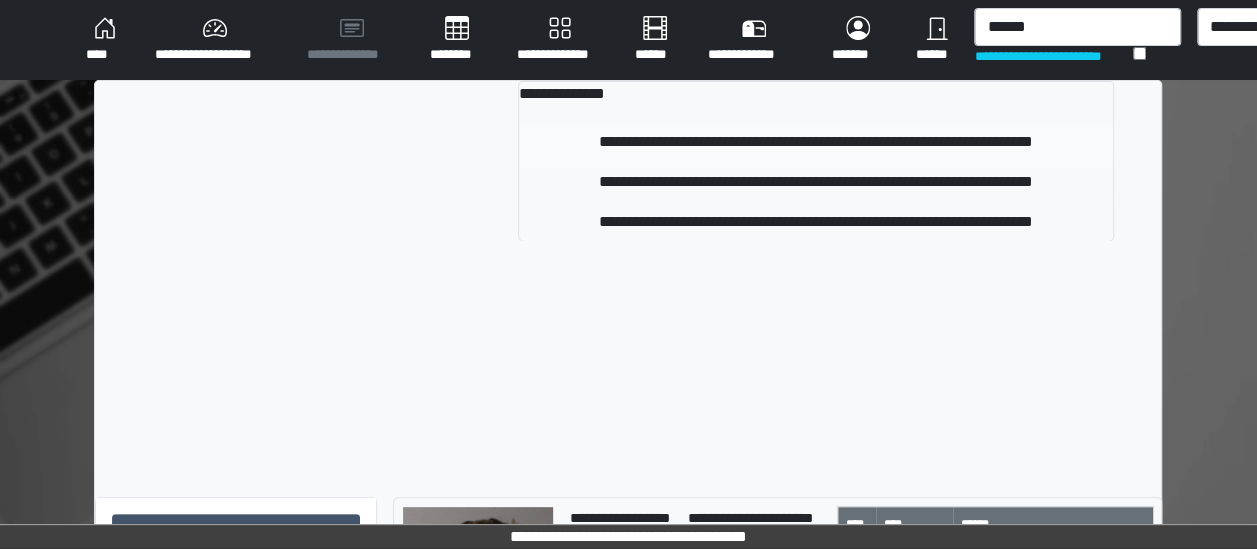 type 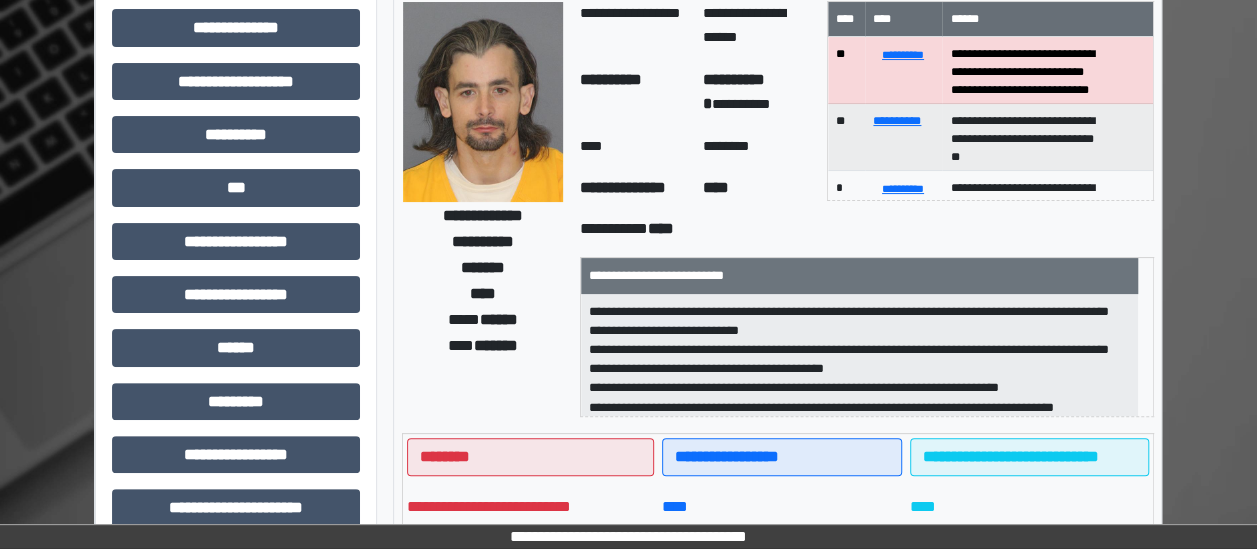 scroll, scrollTop: 106, scrollLeft: 0, axis: vertical 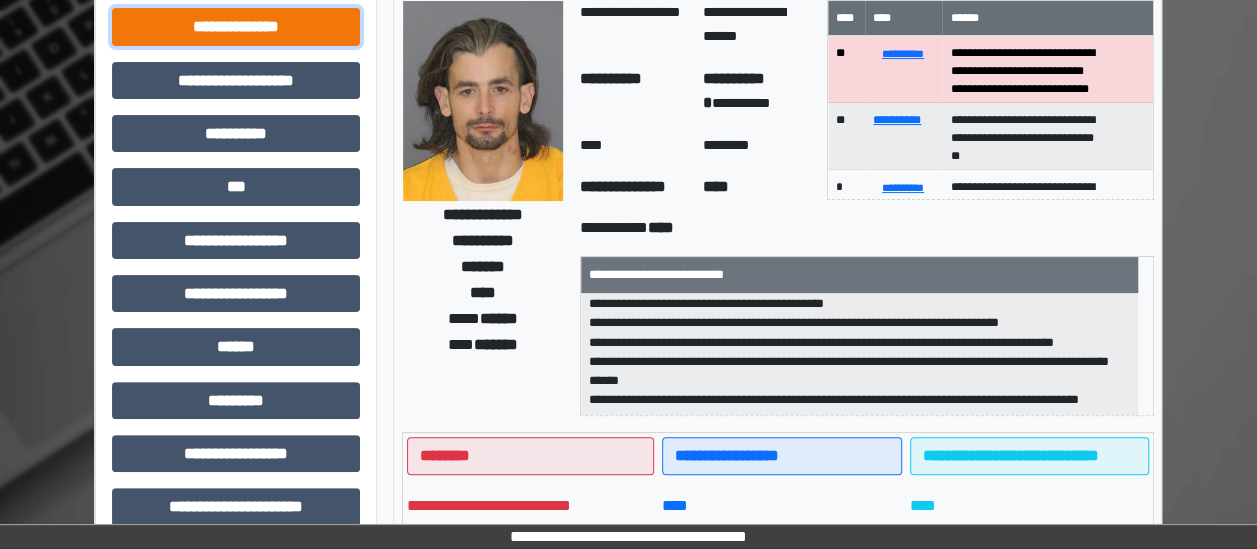 click on "**********" at bounding box center (236, 26) 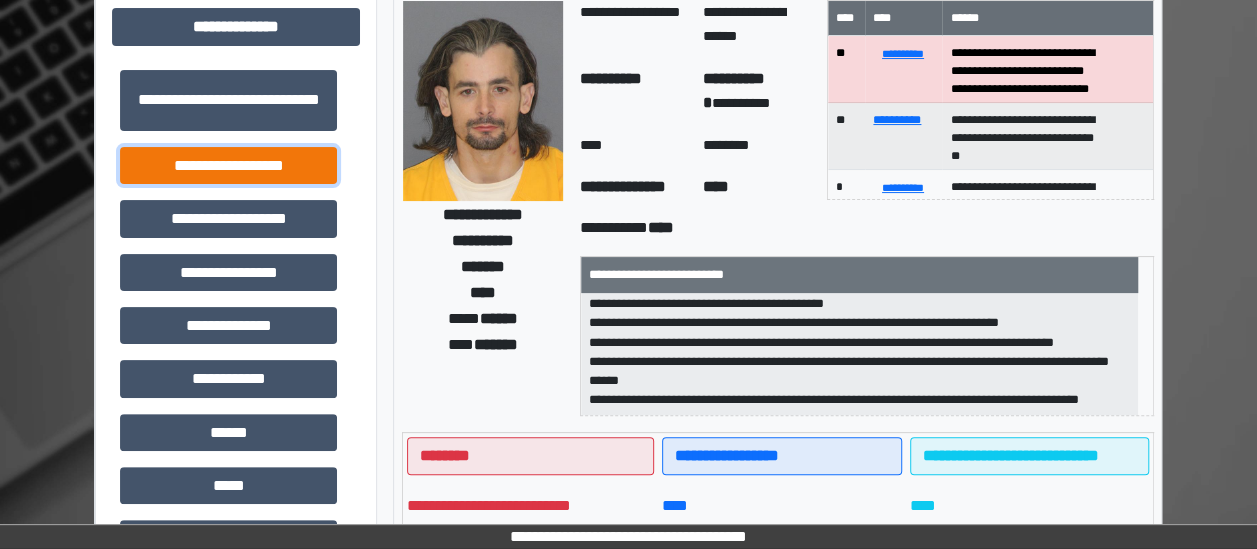 click on "**********" at bounding box center (228, 165) 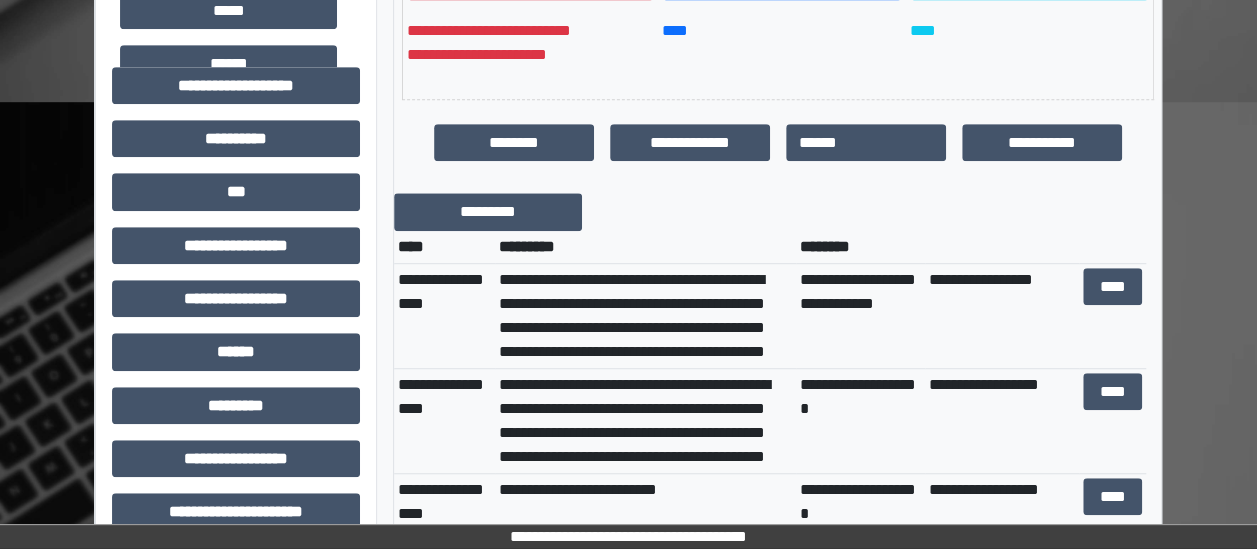 scroll, scrollTop: 582, scrollLeft: 0, axis: vertical 